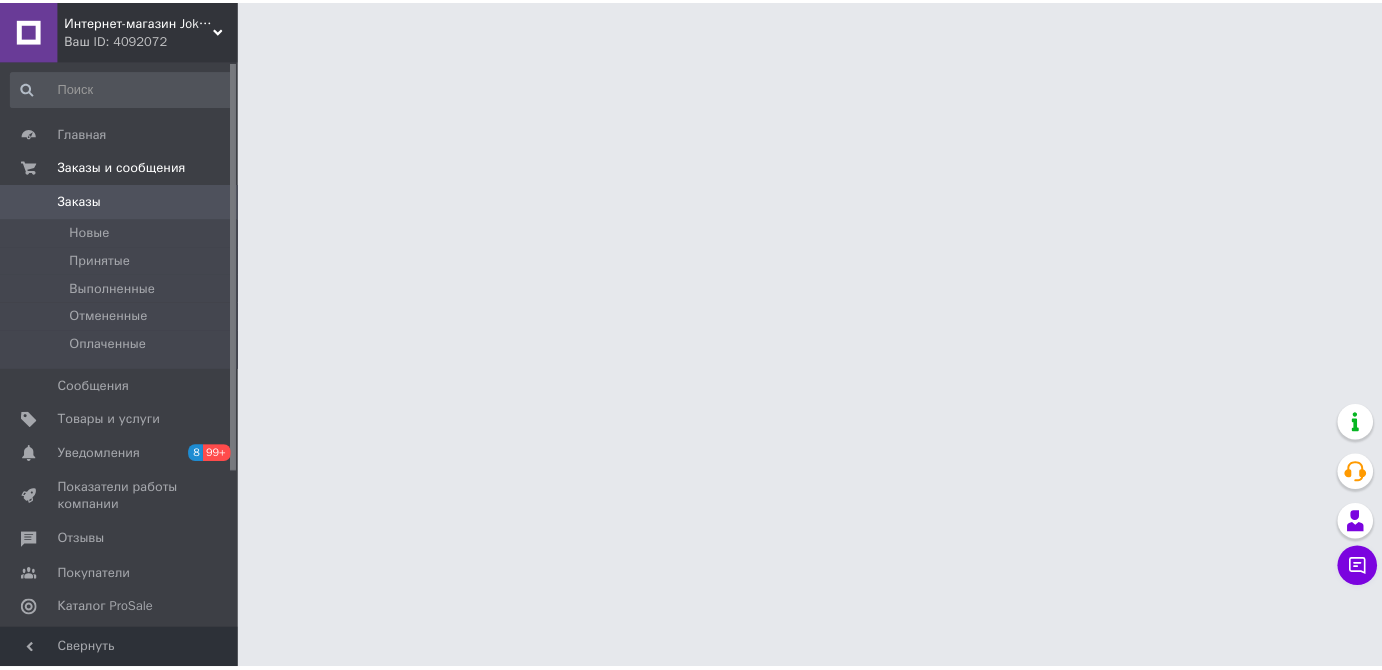 scroll, scrollTop: 0, scrollLeft: 0, axis: both 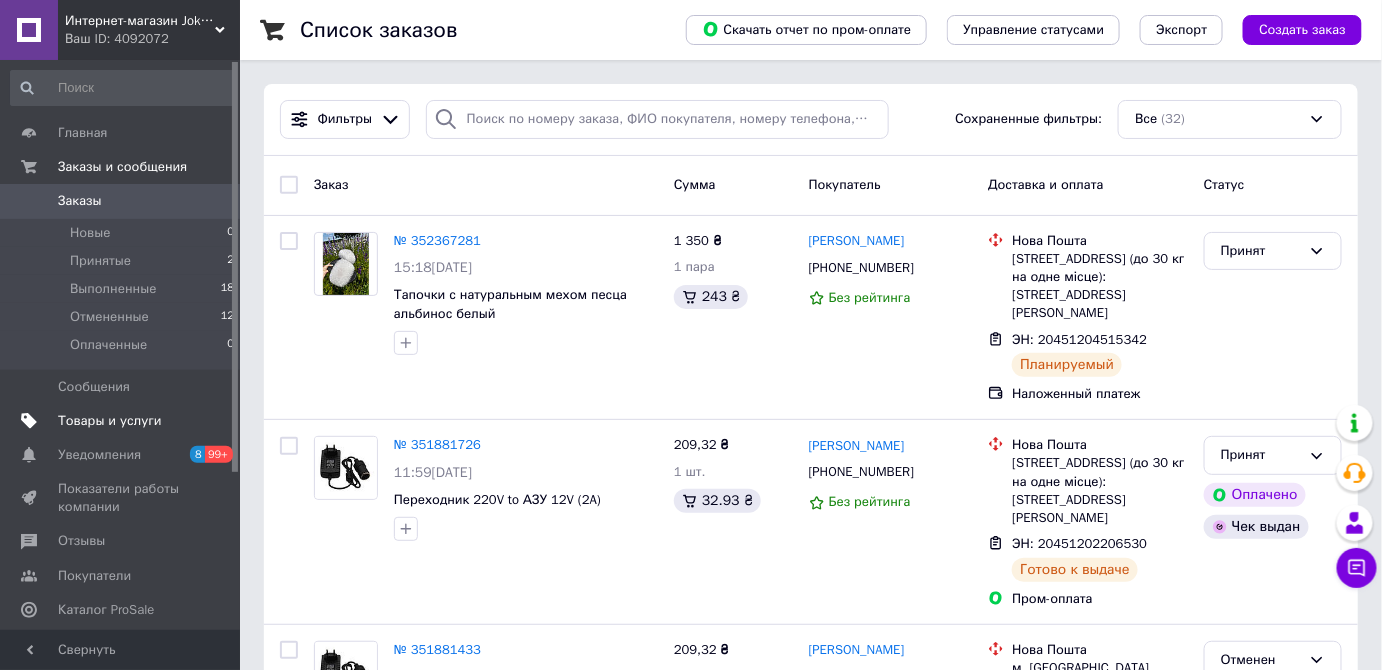 click on "Товары и услуги" at bounding box center [110, 421] 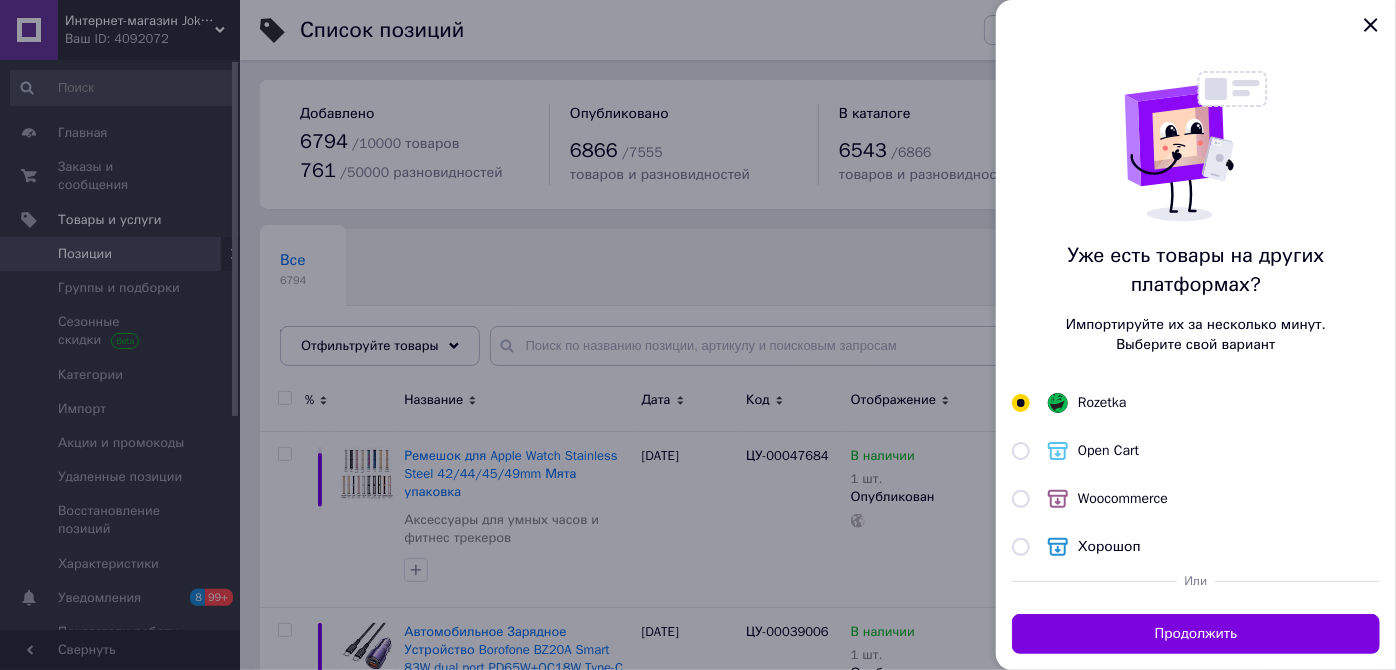 click at bounding box center [698, 335] 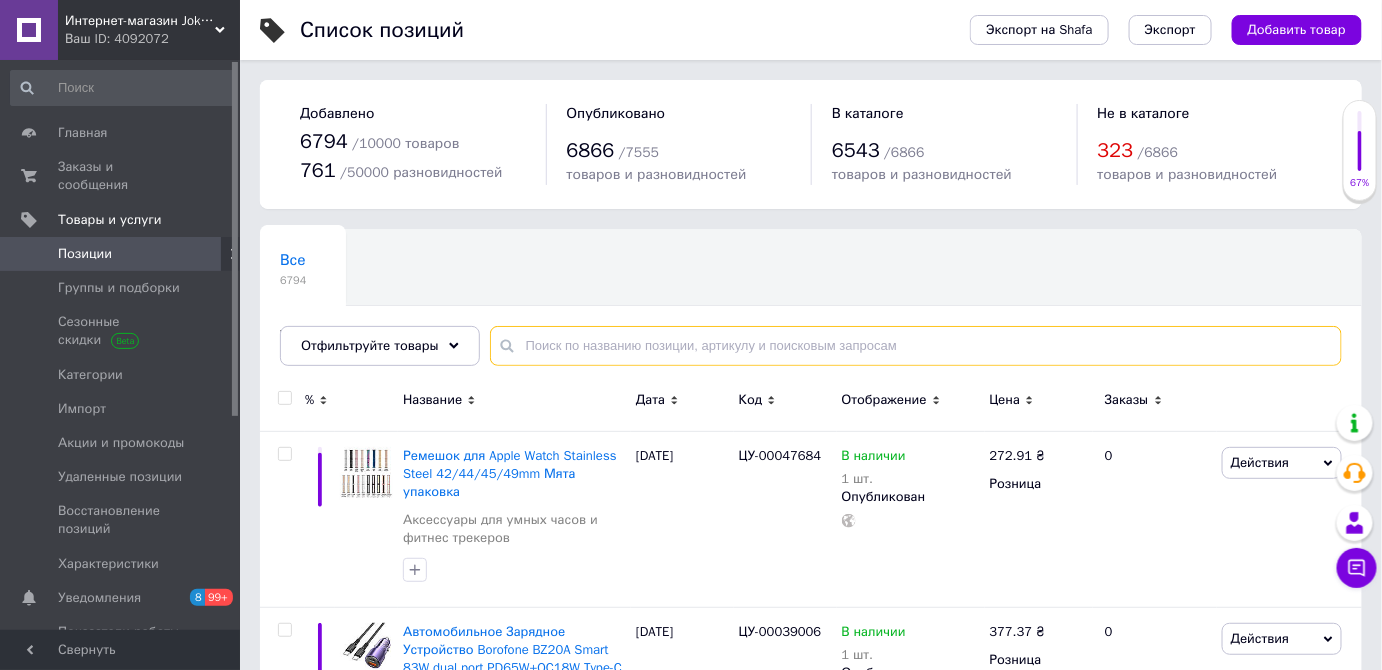 click at bounding box center (916, 346) 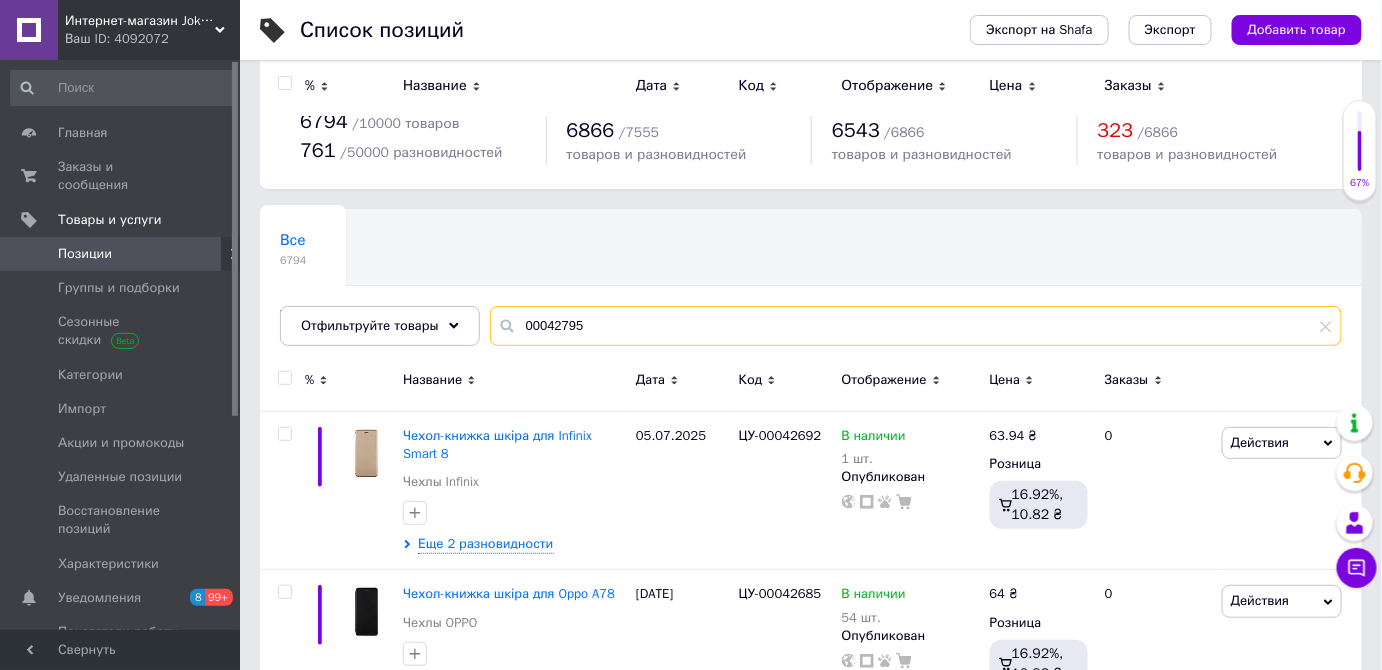 scroll, scrollTop: 0, scrollLeft: 0, axis: both 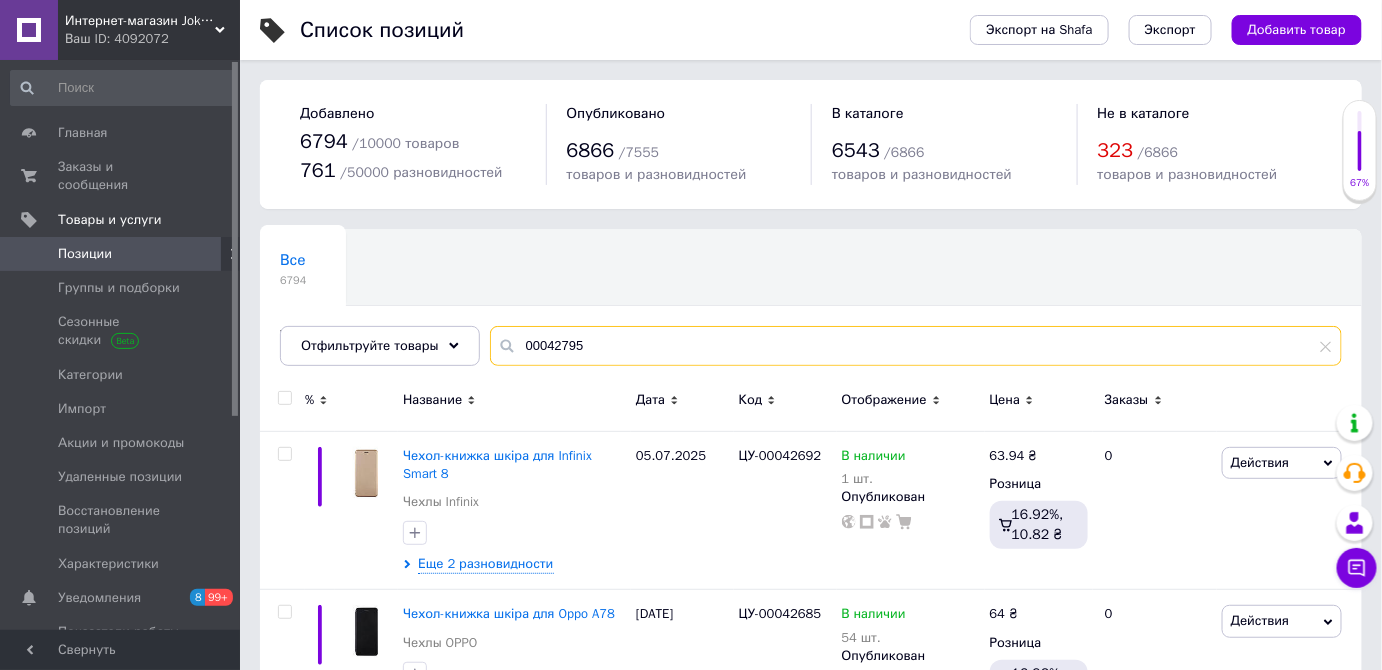 drag, startPoint x: 578, startPoint y: 347, endPoint x: 600, endPoint y: 344, distance: 22.203604 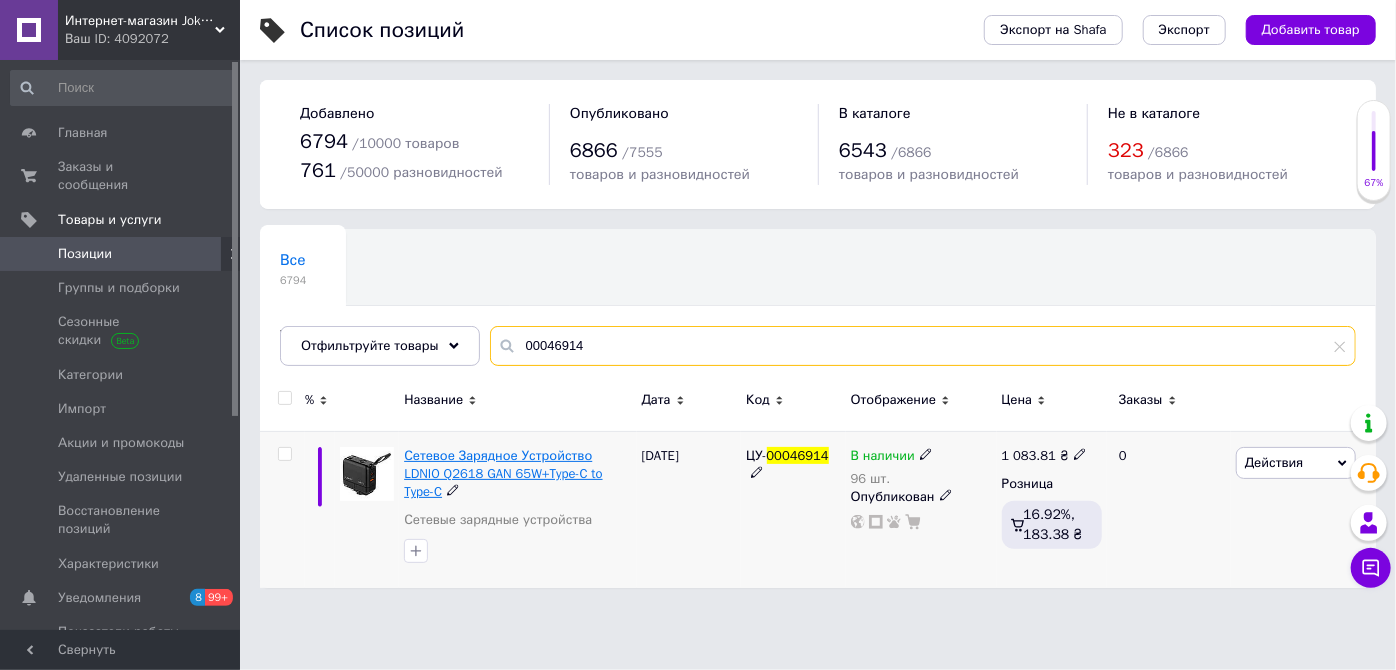 type on "00046914" 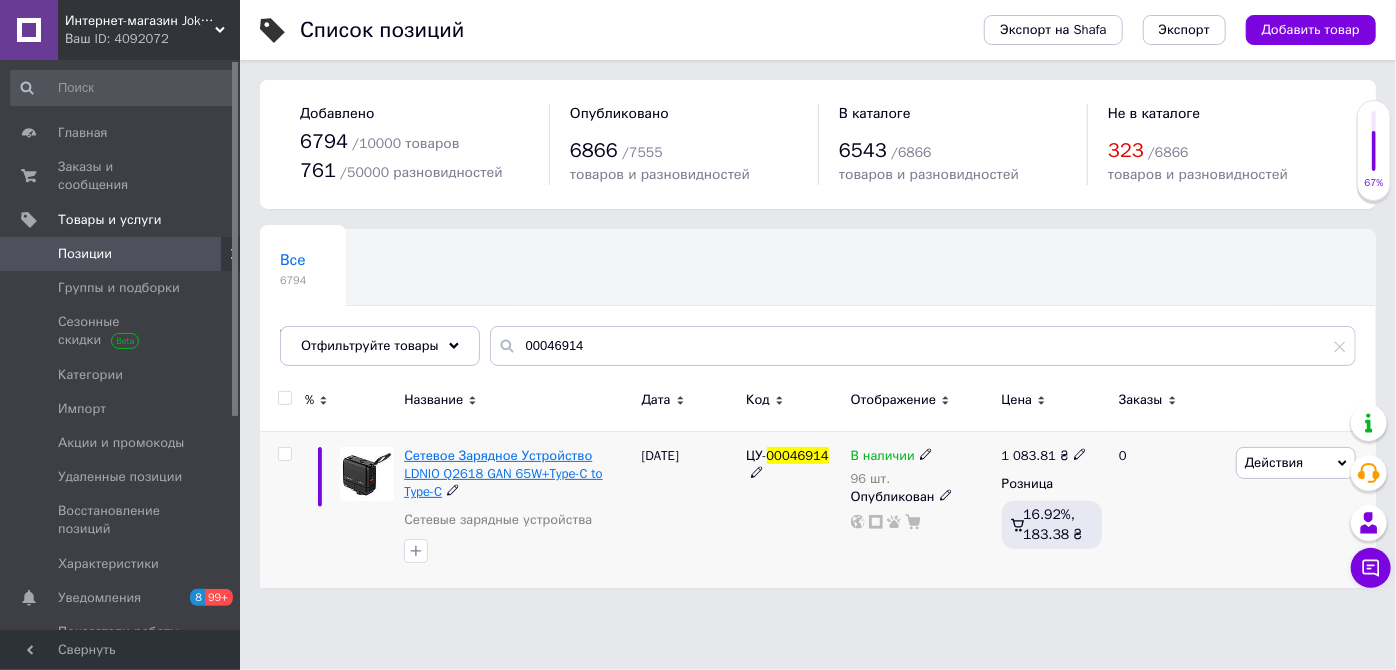 click on "Сетевое Зарядное Устройство LDNIO Q2618 GAN 65W+Type-C to Type-C" at bounding box center [503, 473] 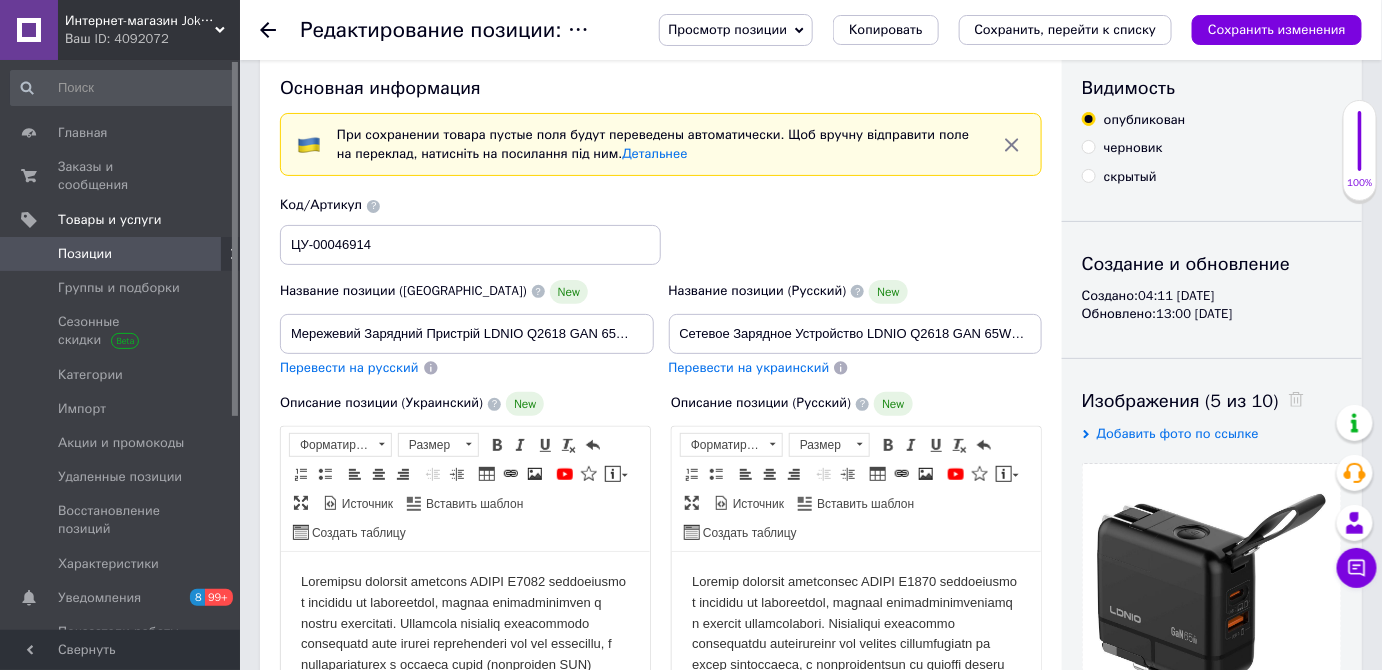 scroll, scrollTop: 0, scrollLeft: 0, axis: both 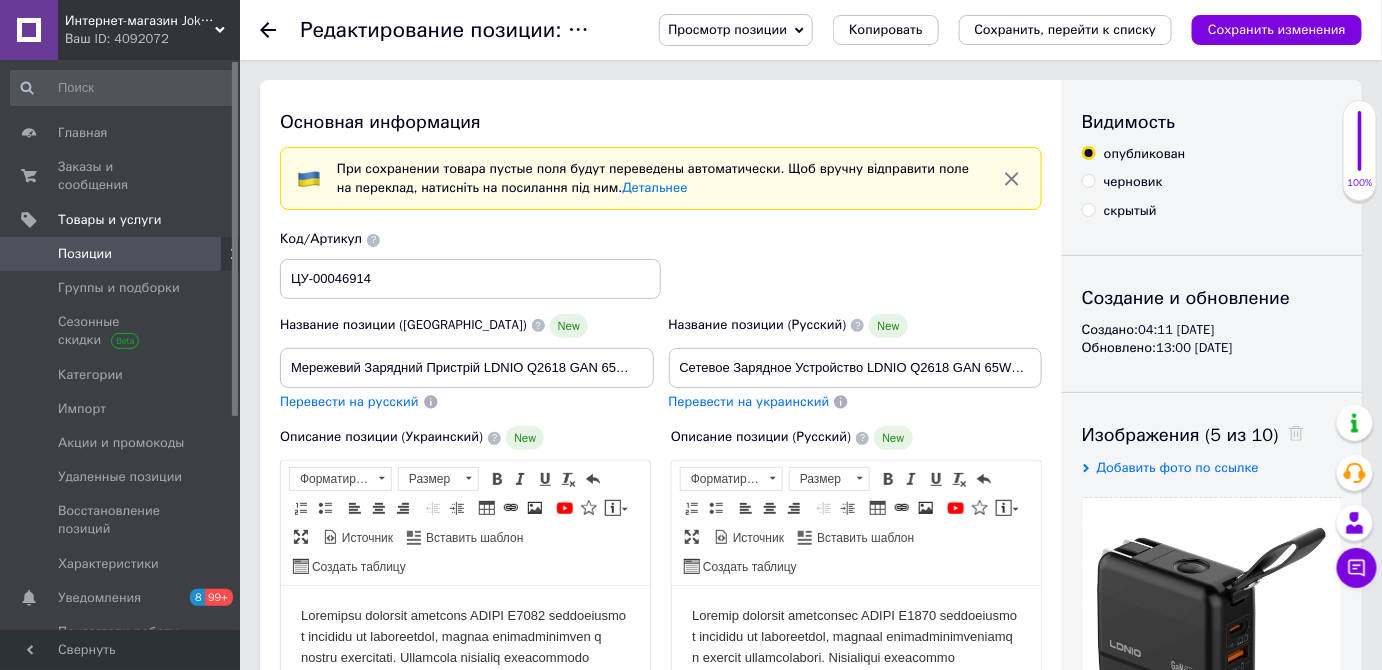 click 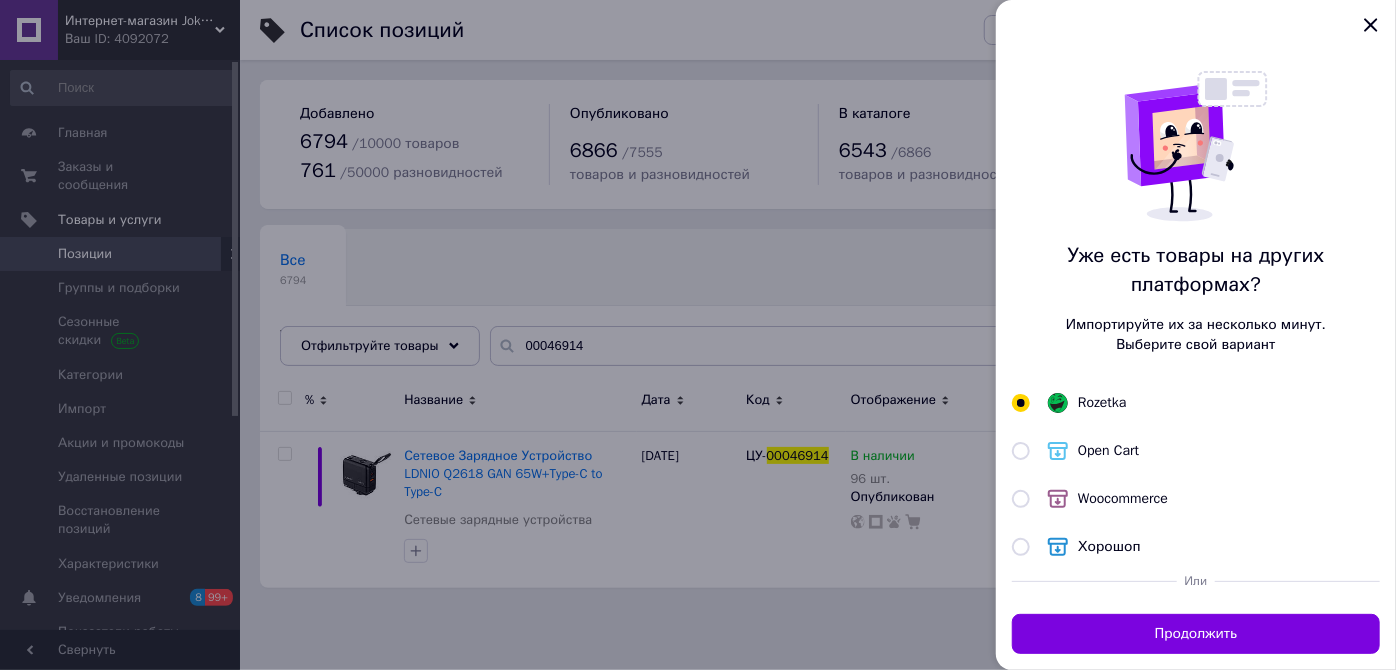 click at bounding box center [698, 335] 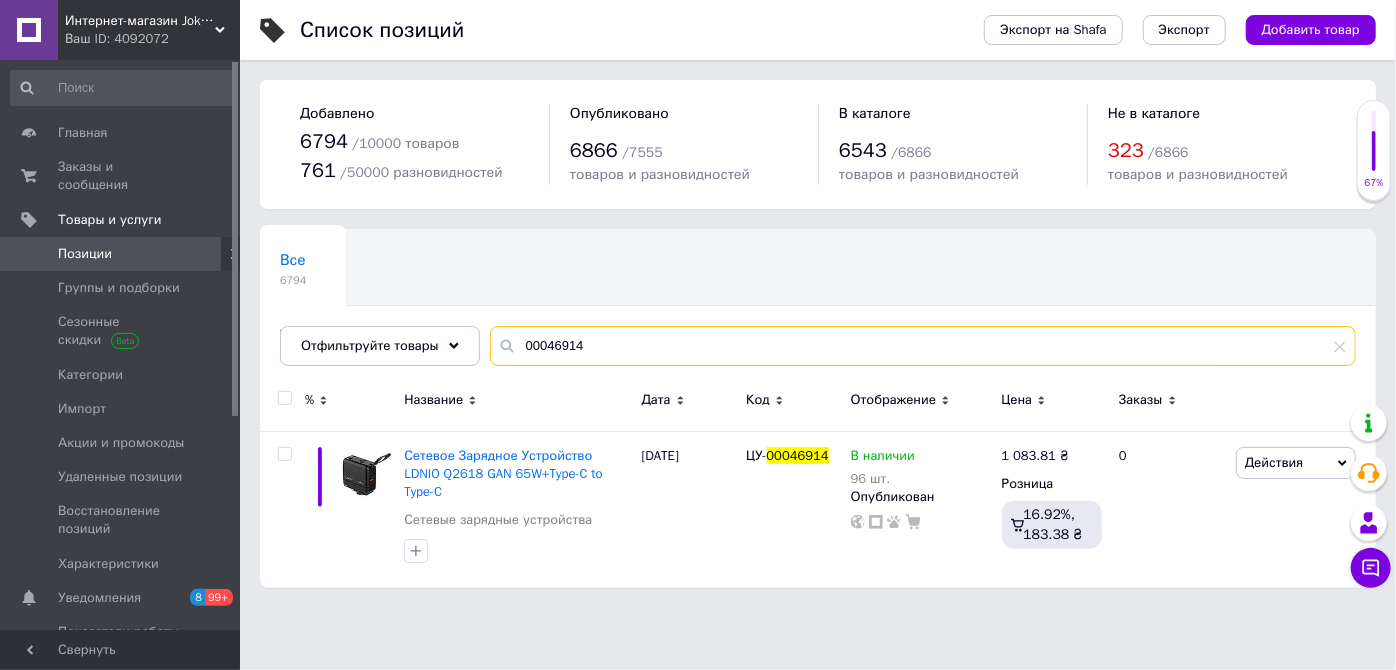 click on "00046914" at bounding box center [923, 346] 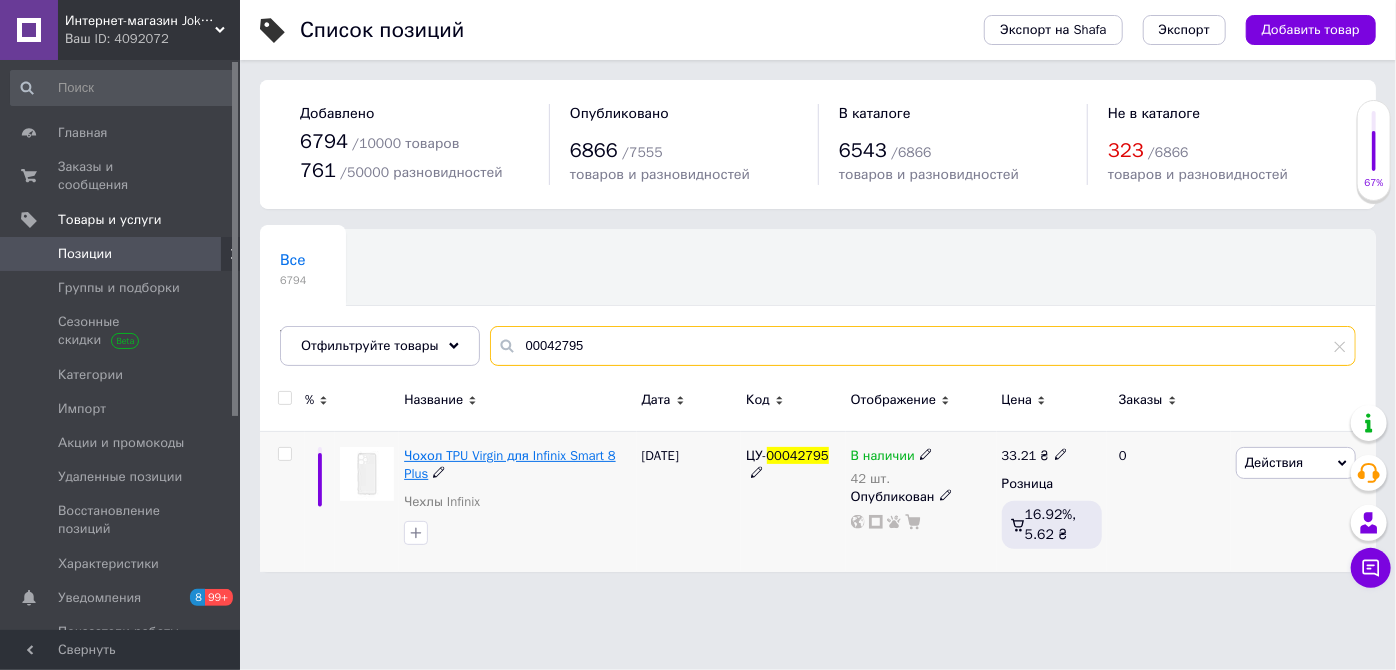 type on "00042795" 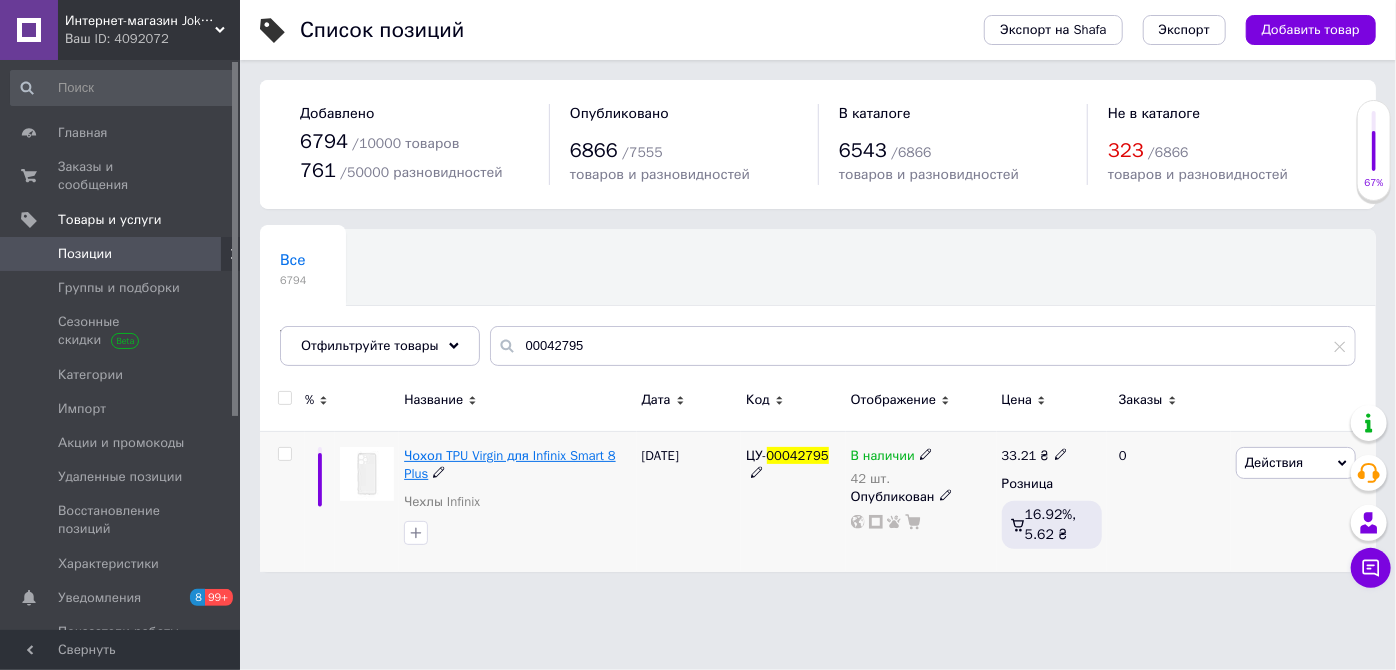 click on "Чохол TPU Virgin для Infinix Smart 8 Plus" at bounding box center (510, 464) 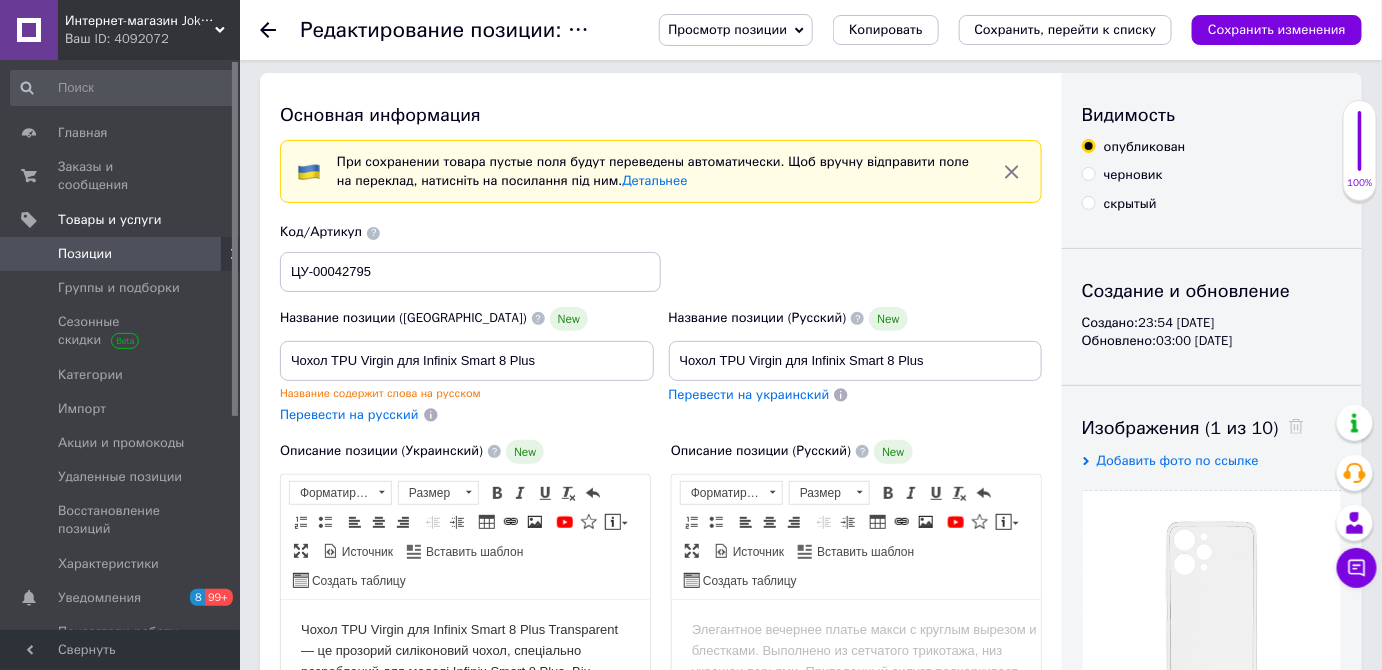 scroll, scrollTop: 0, scrollLeft: 0, axis: both 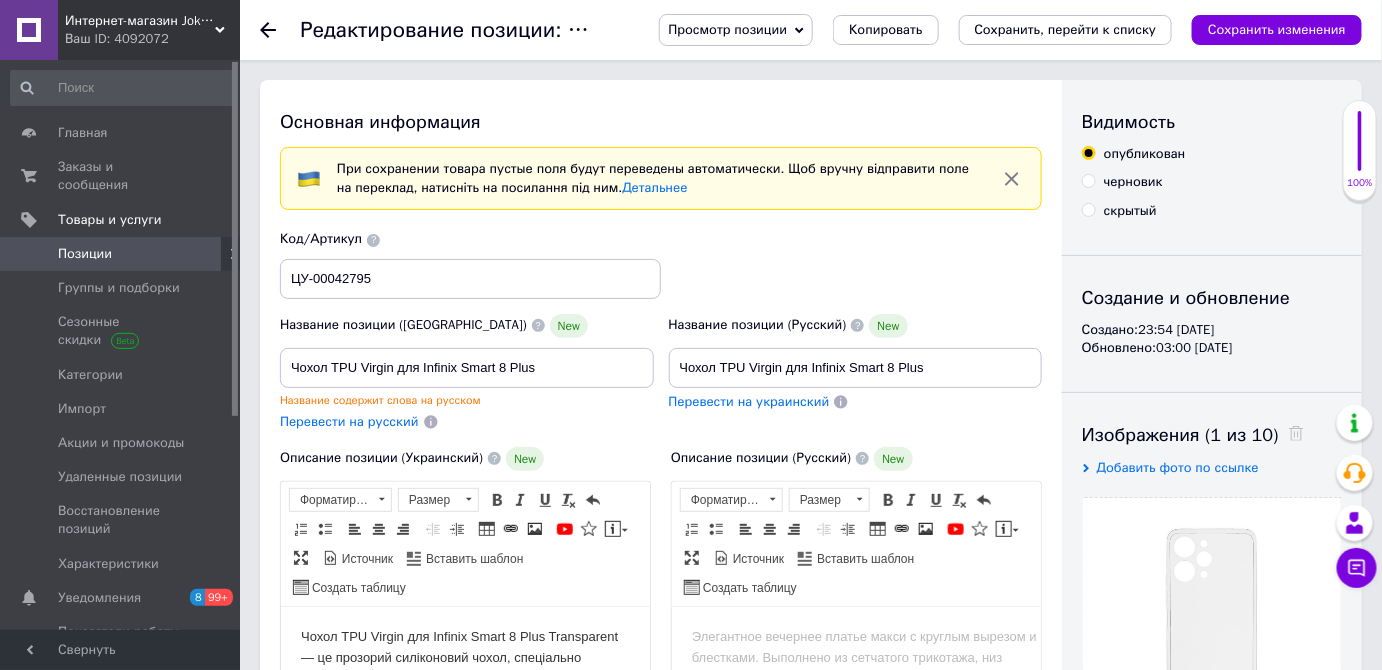 click 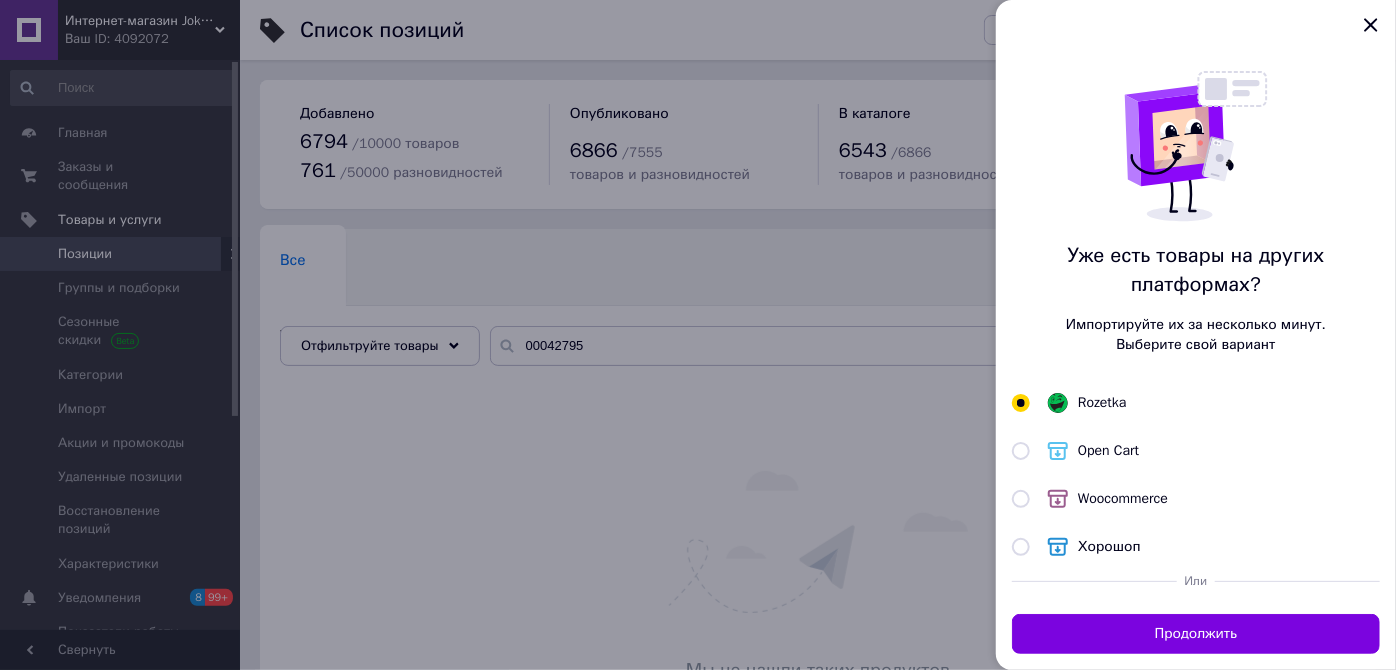 click at bounding box center [698, 335] 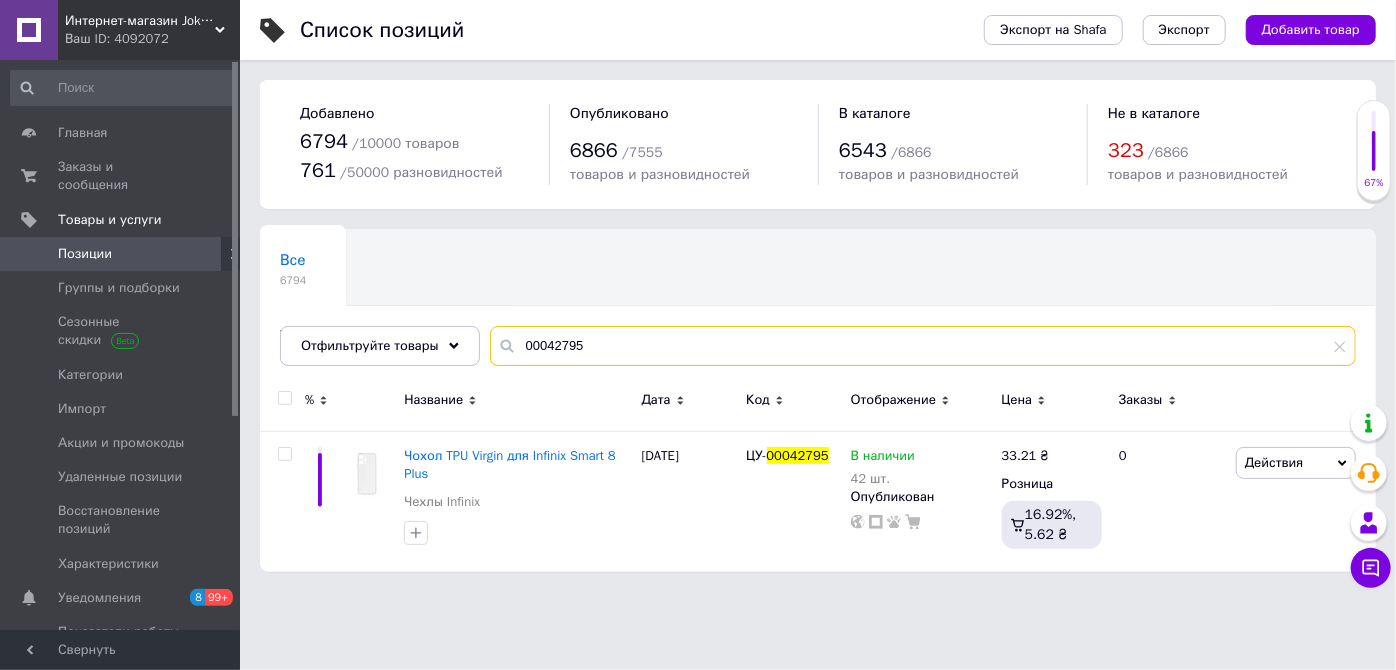 drag, startPoint x: 595, startPoint y: 344, endPoint x: 474, endPoint y: 346, distance: 121.016525 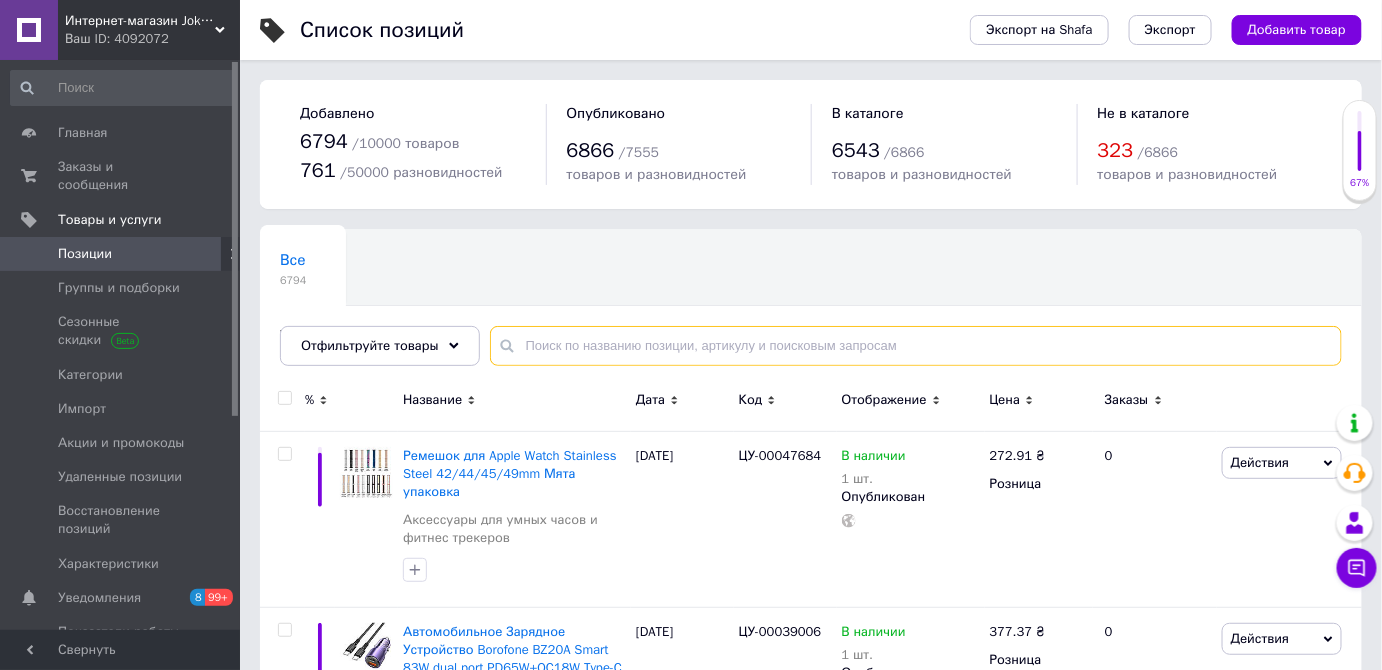 type 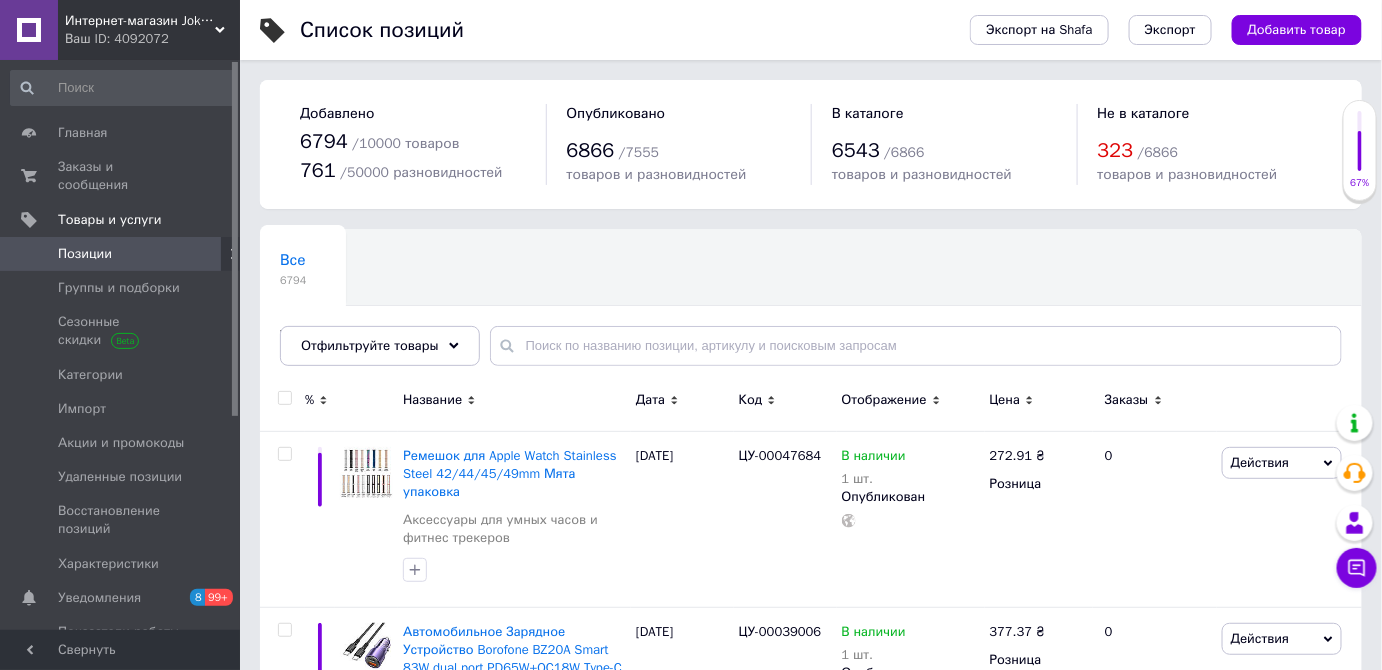 click 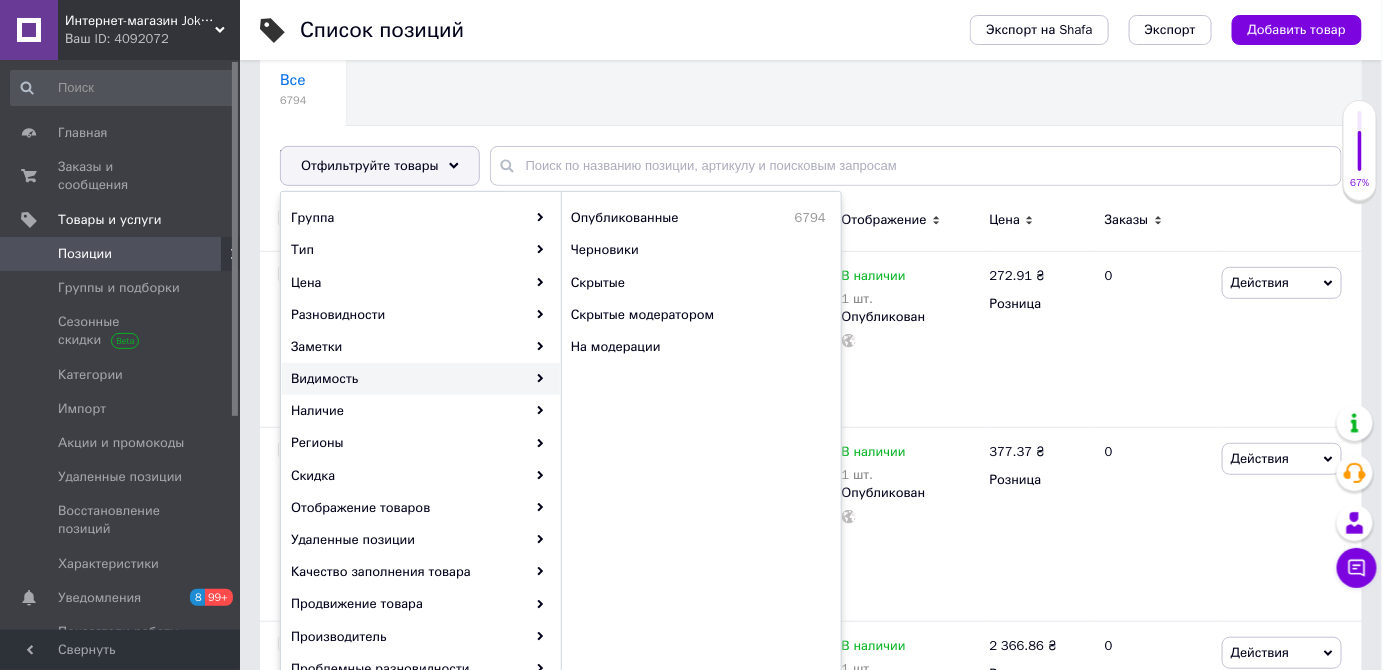 scroll, scrollTop: 181, scrollLeft: 0, axis: vertical 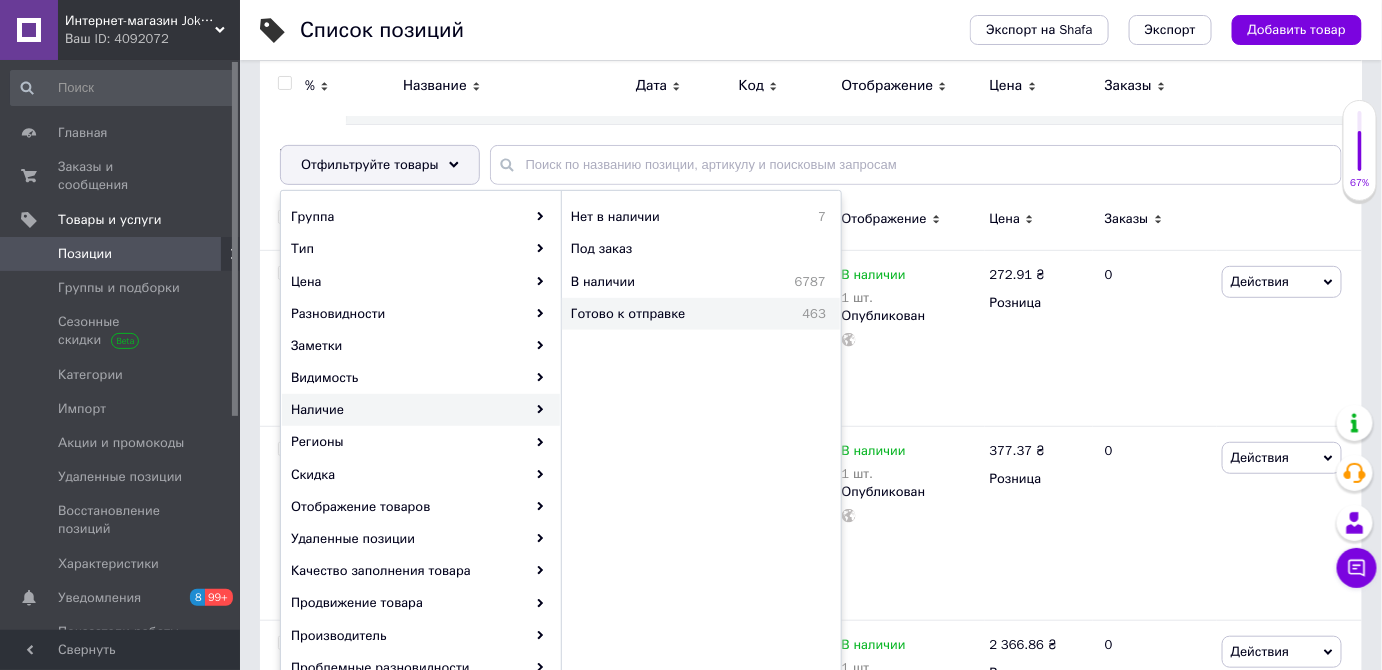 click on "Готово к отправке" at bounding box center (669, 314) 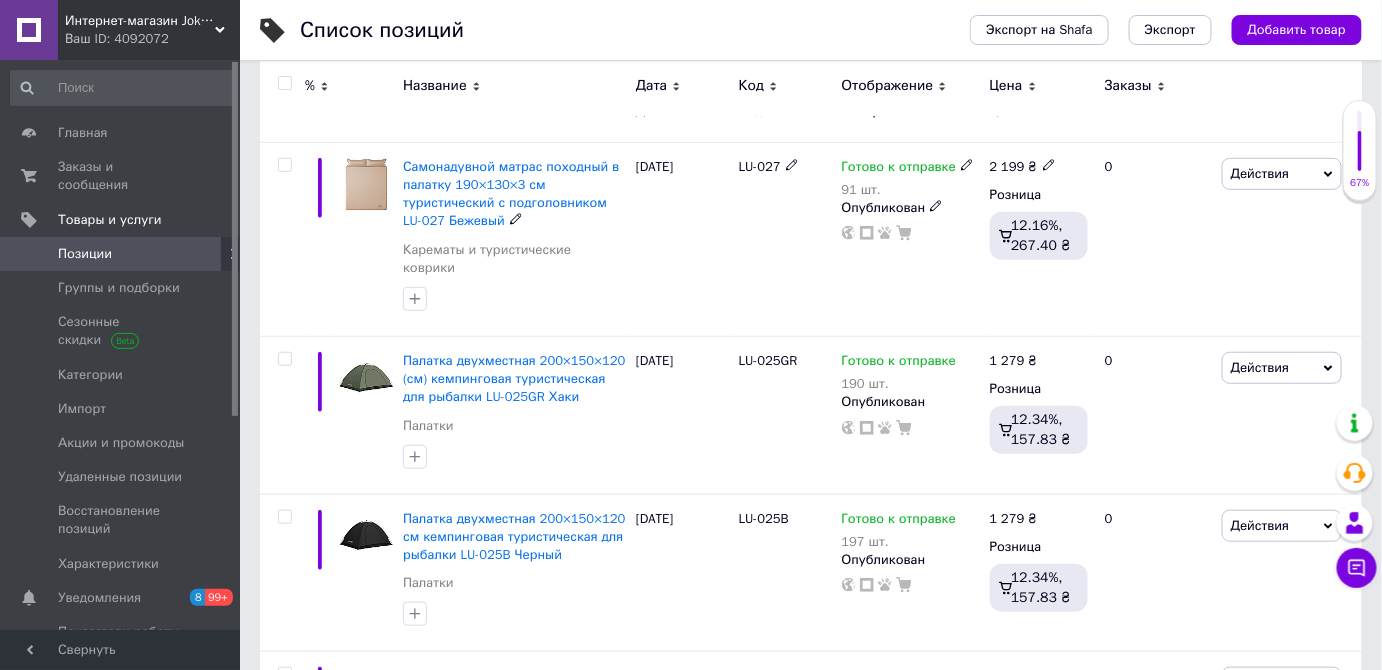 scroll, scrollTop: 363, scrollLeft: 0, axis: vertical 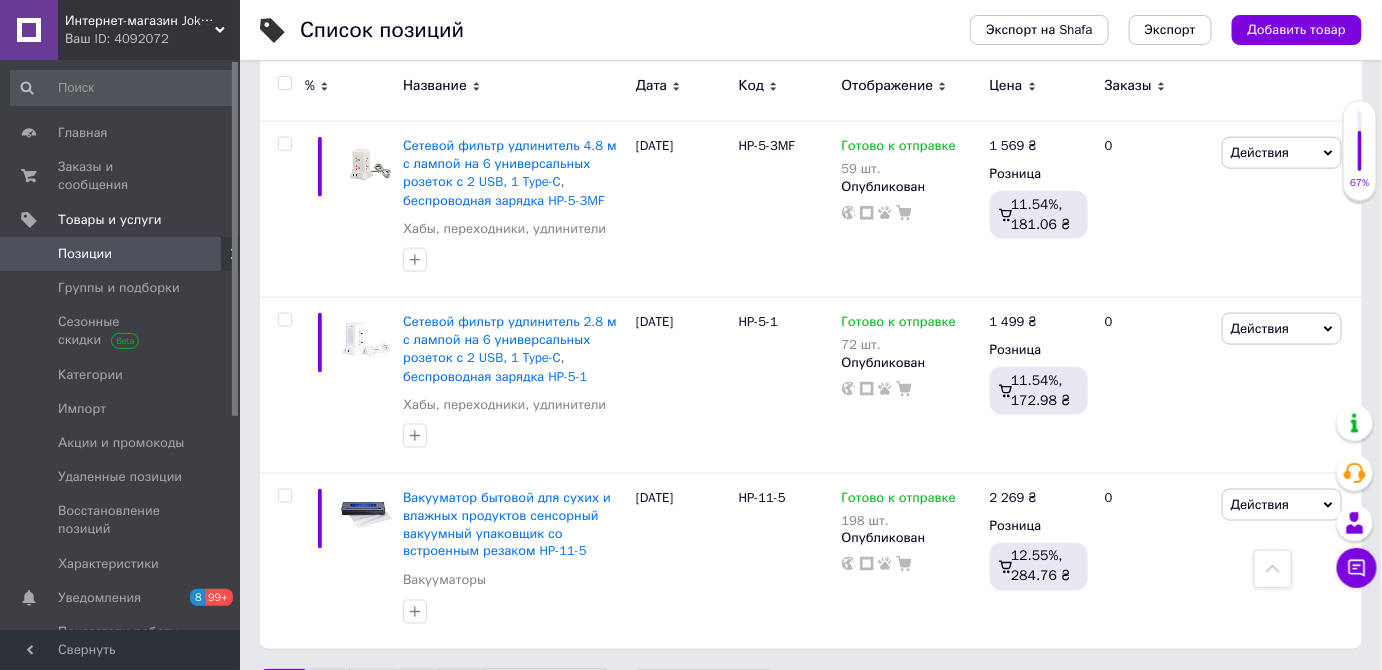 click on "24" at bounding box center (461, 690) 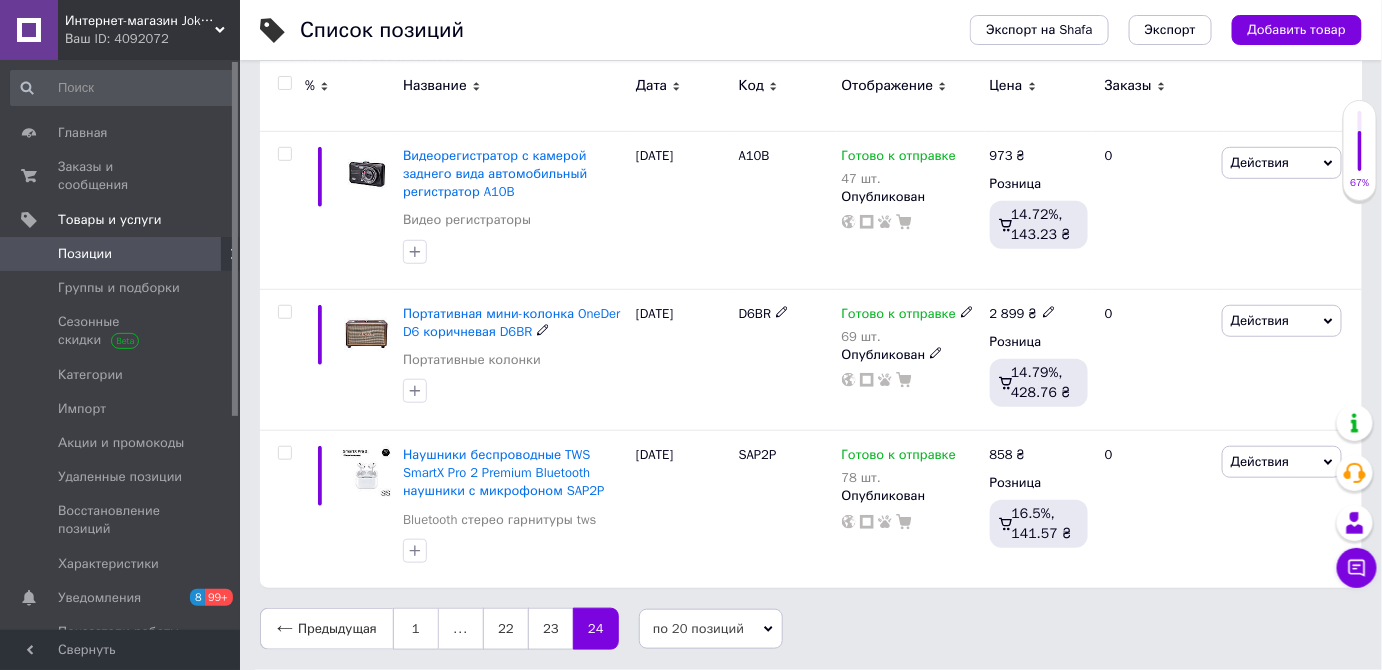 scroll, scrollTop: 333, scrollLeft: 0, axis: vertical 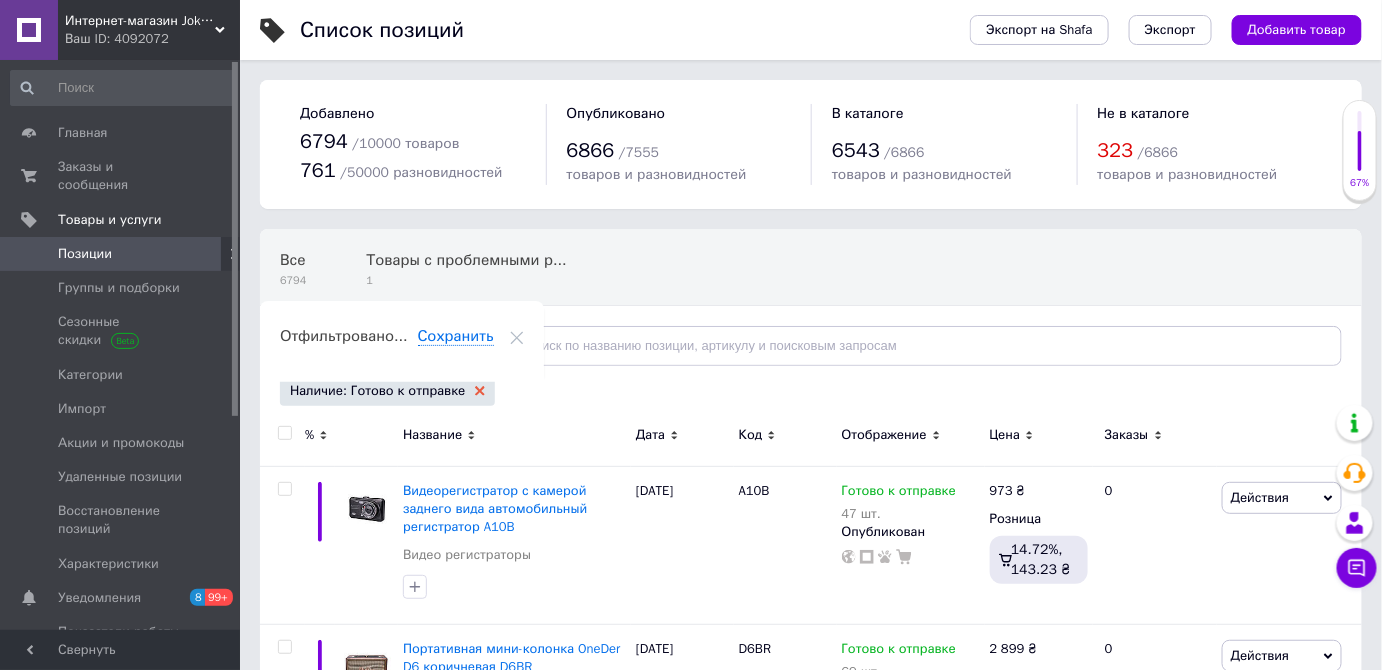 click 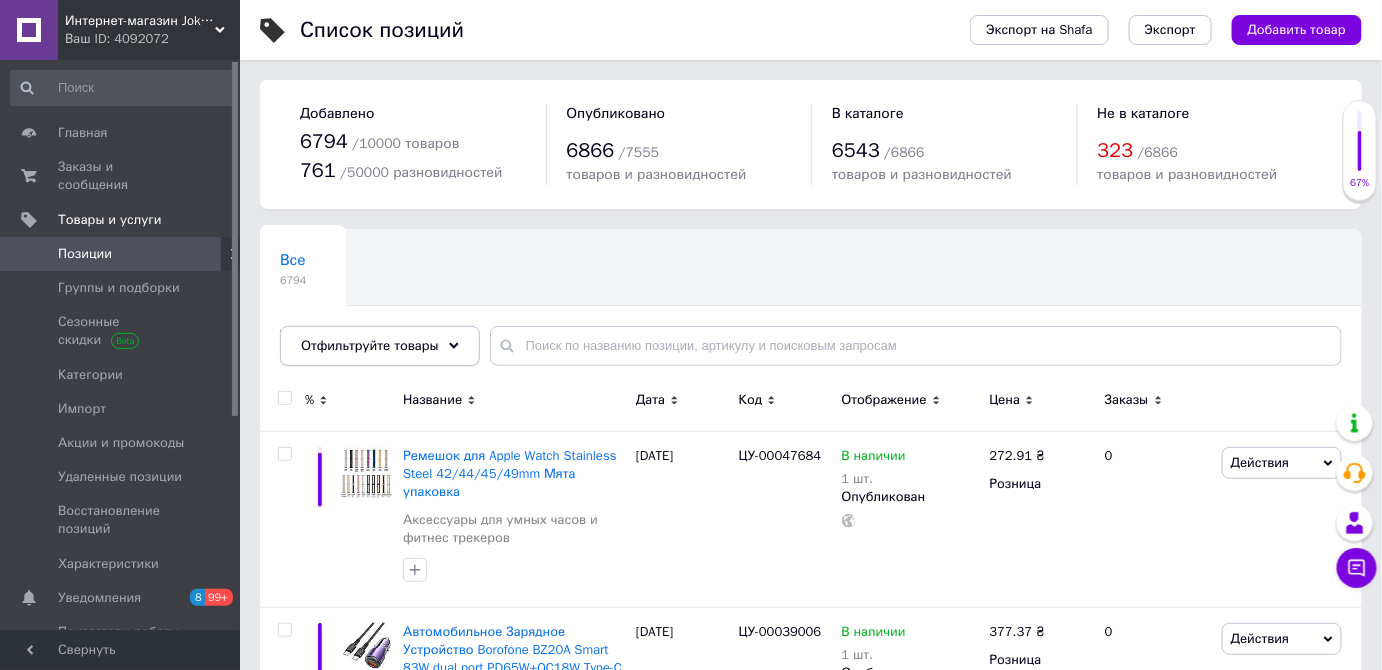 click on "Отфильтруйте товары" at bounding box center (380, 346) 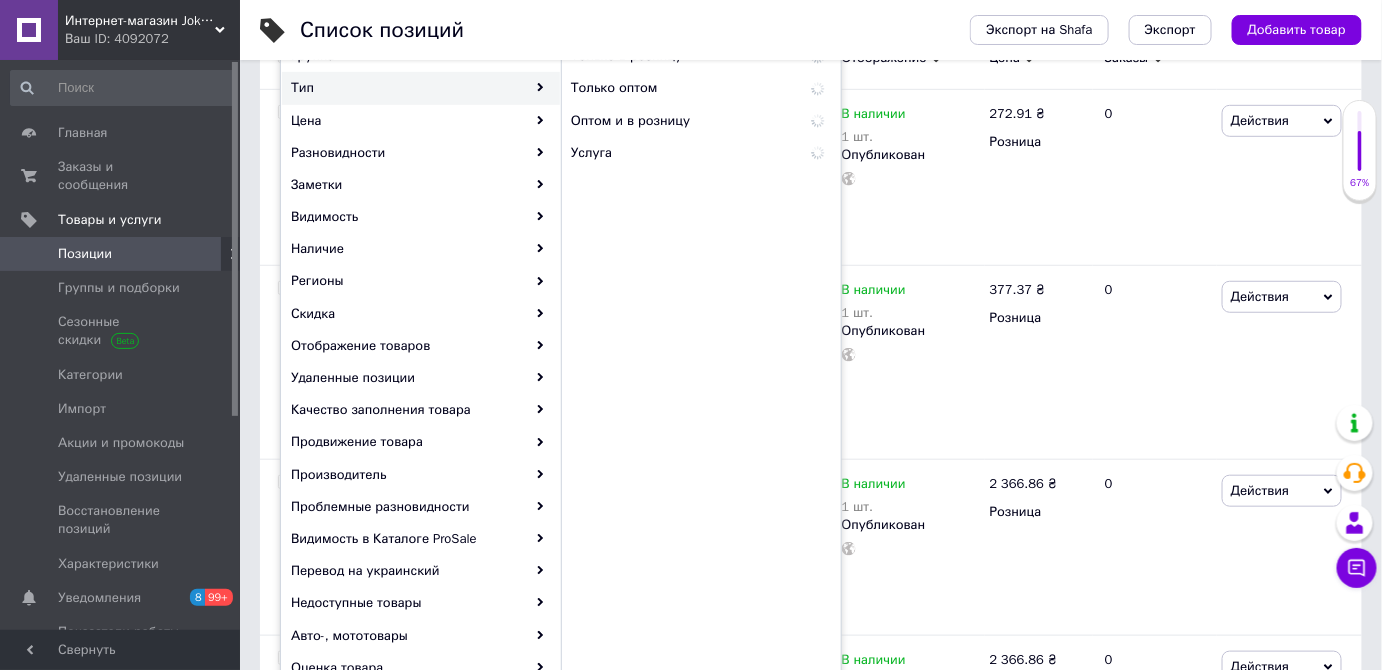 scroll, scrollTop: 363, scrollLeft: 0, axis: vertical 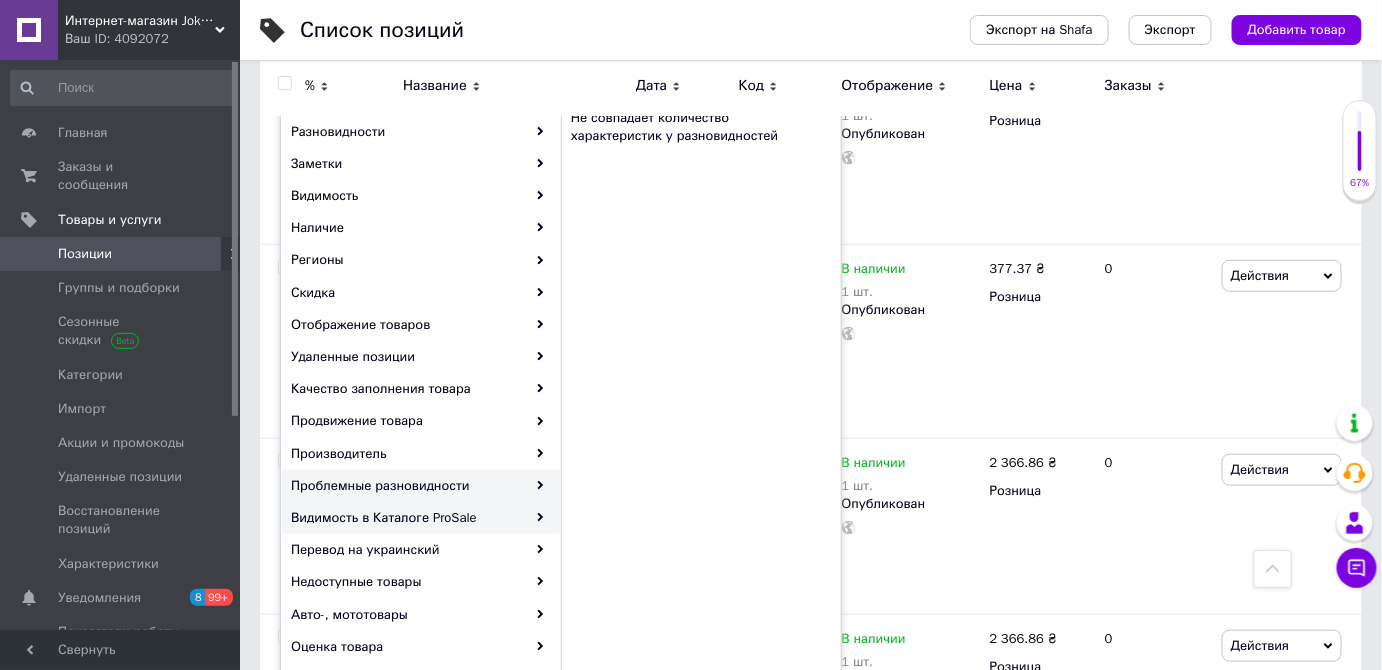 click on "Видимость в Каталоге ProSale" at bounding box center [421, 518] 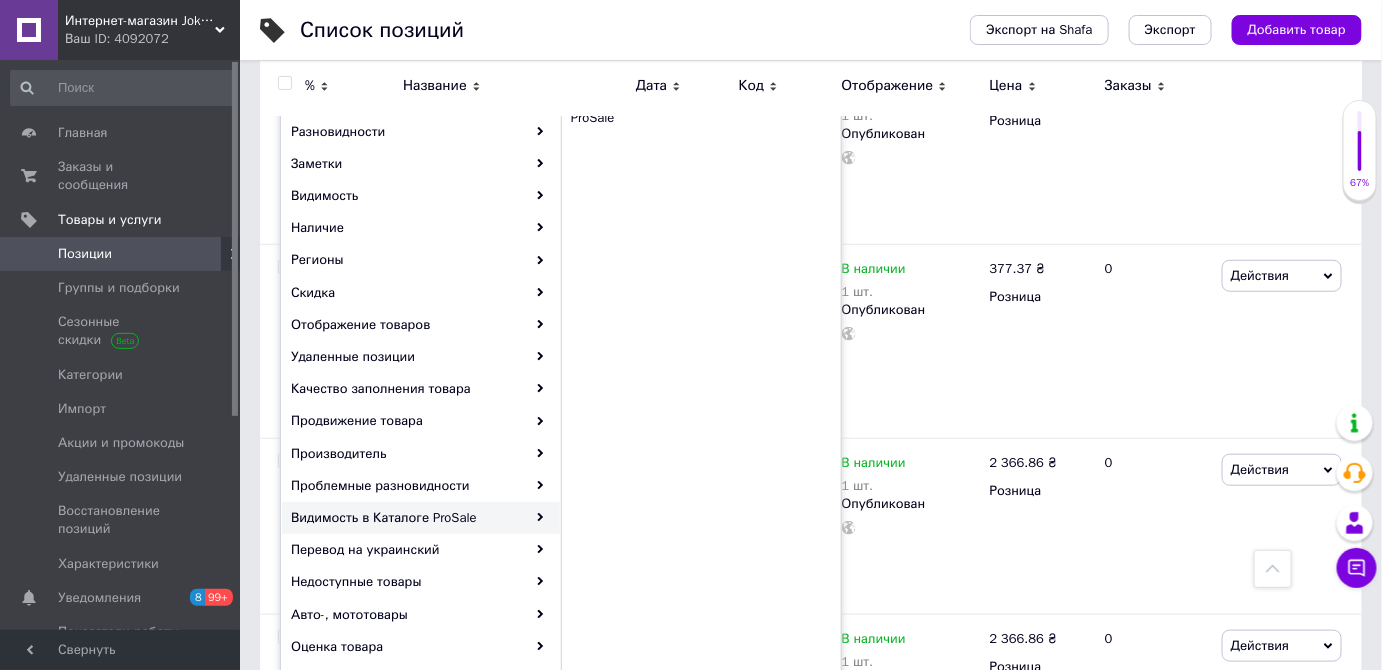 click on "Видимость в Каталоге ProSale" at bounding box center (421, 518) 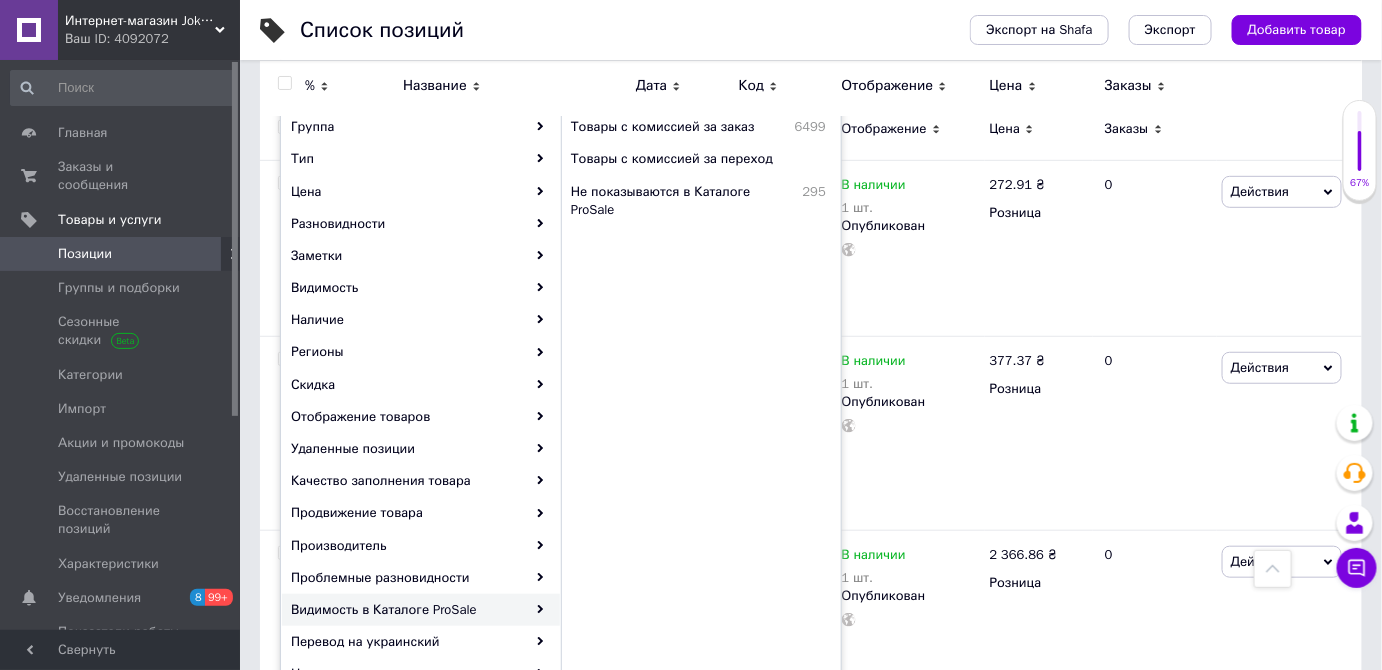 scroll, scrollTop: 181, scrollLeft: 0, axis: vertical 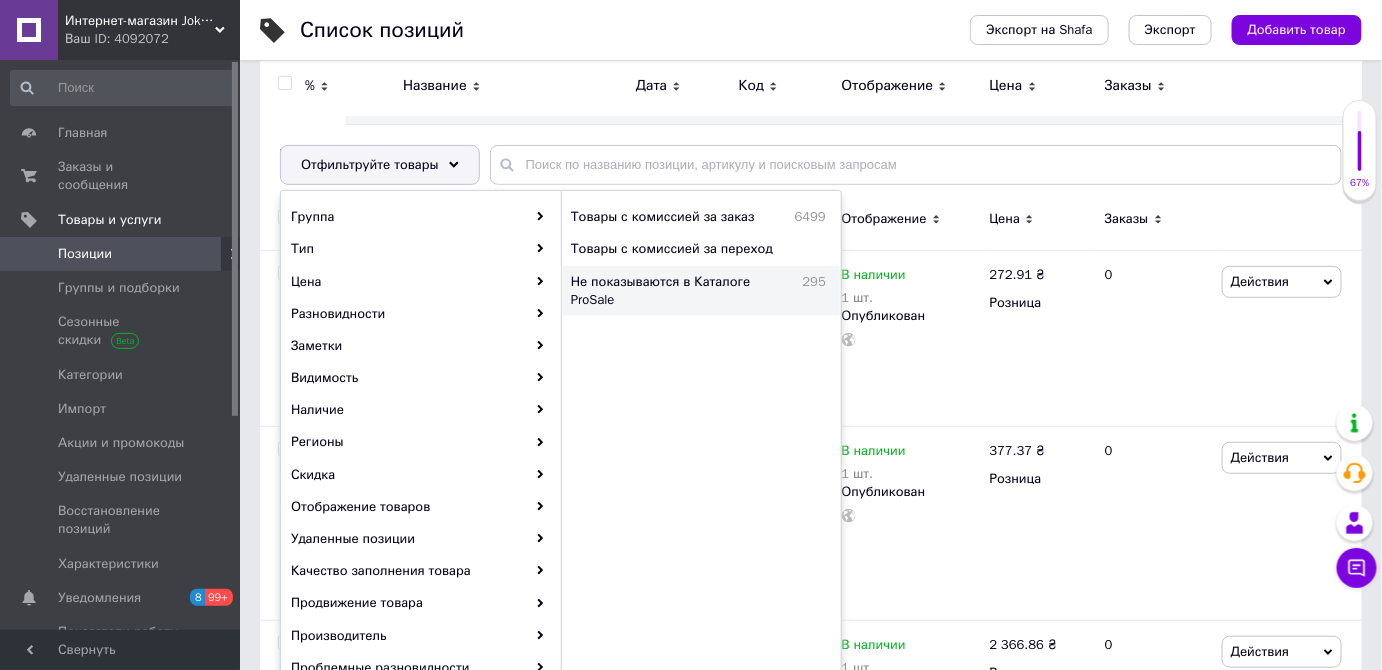 click on "Не показываются в Каталоге ProSale" at bounding box center [682, 291] 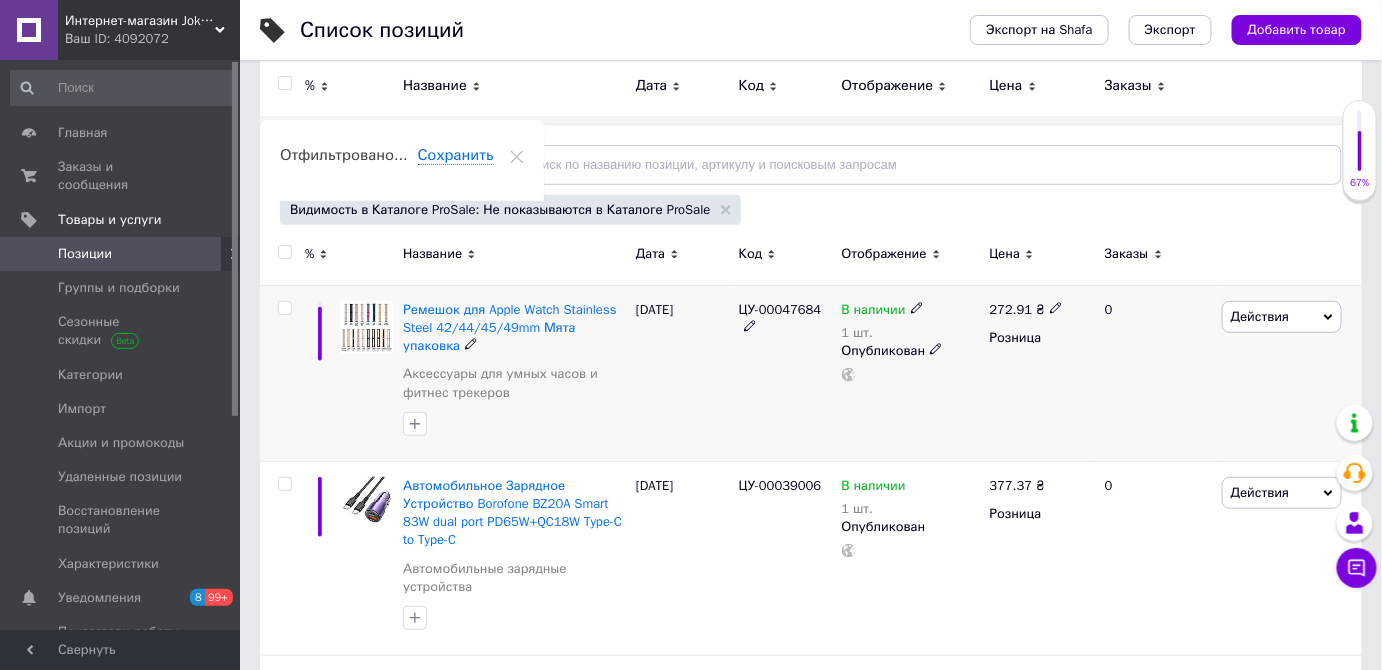 click at bounding box center (284, 308) 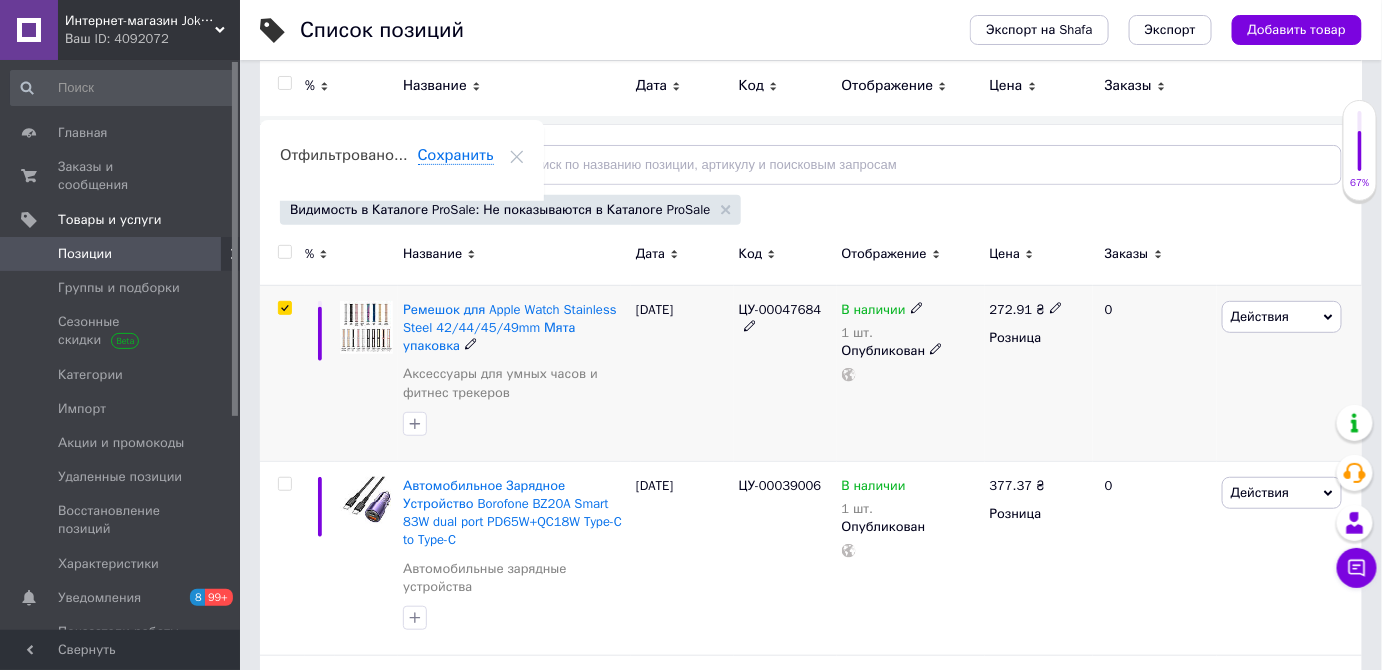 checkbox on "true" 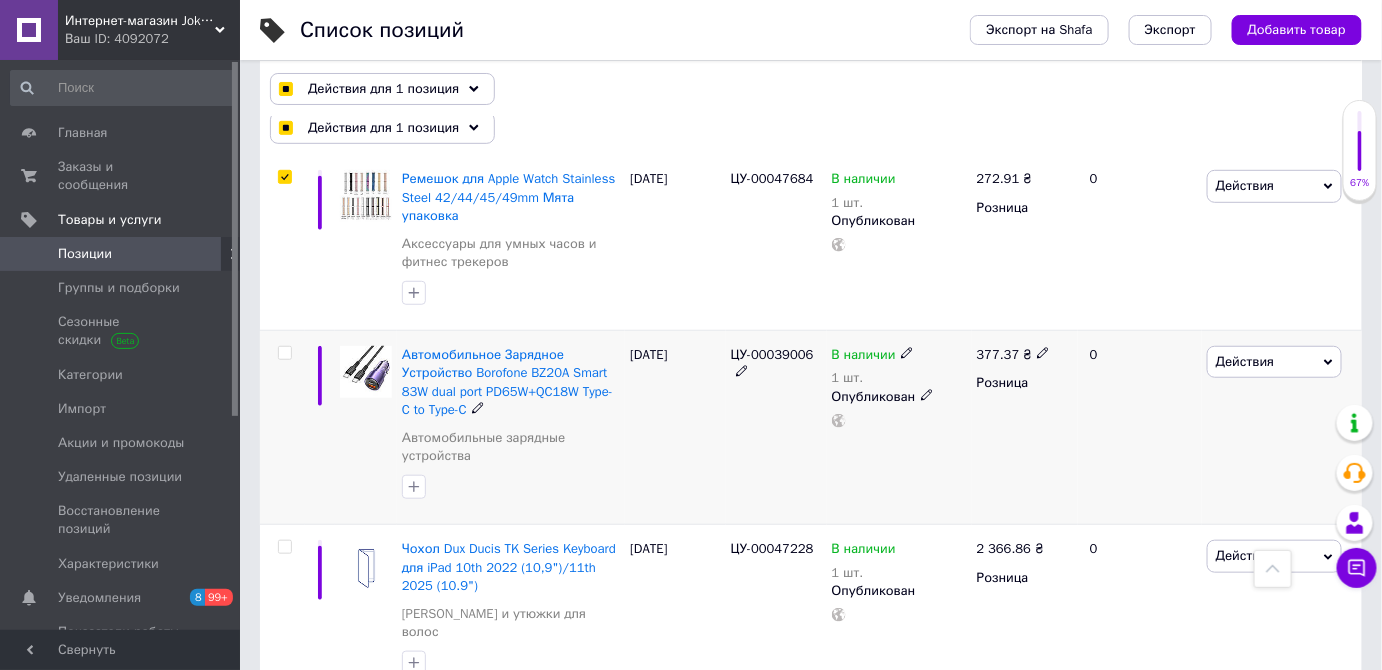 scroll, scrollTop: 272, scrollLeft: 0, axis: vertical 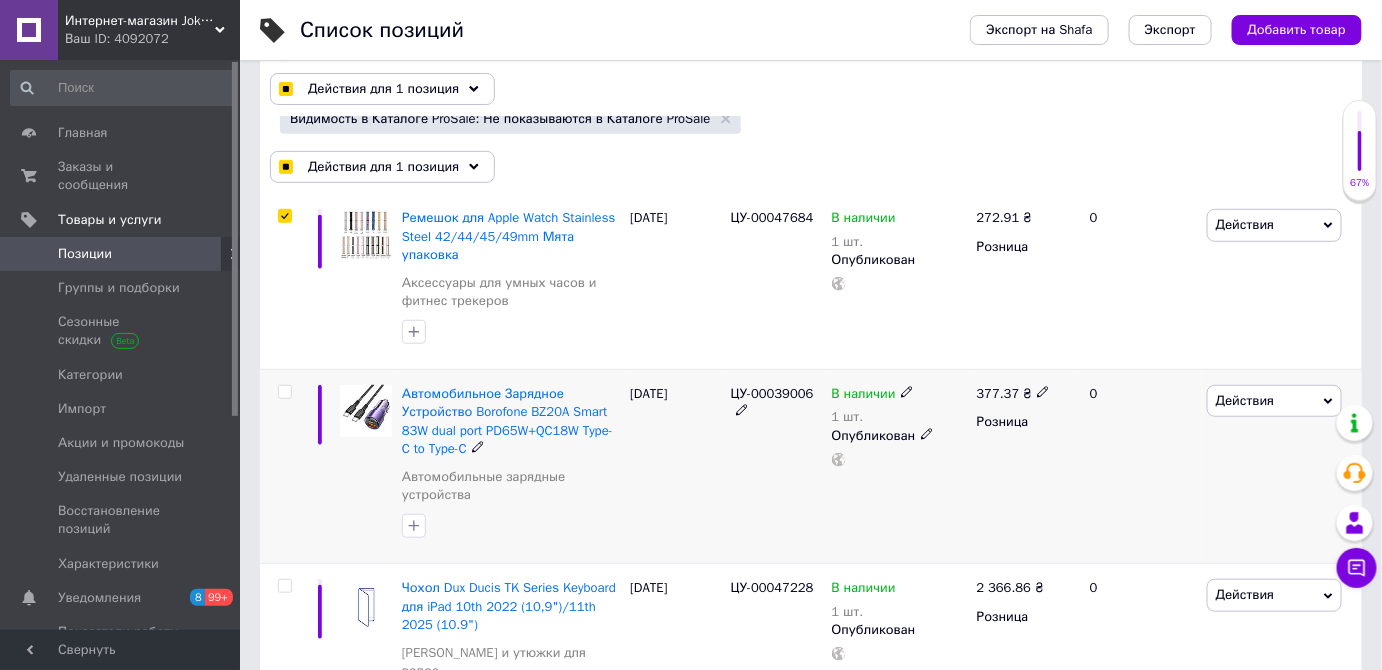 click at bounding box center (284, 392) 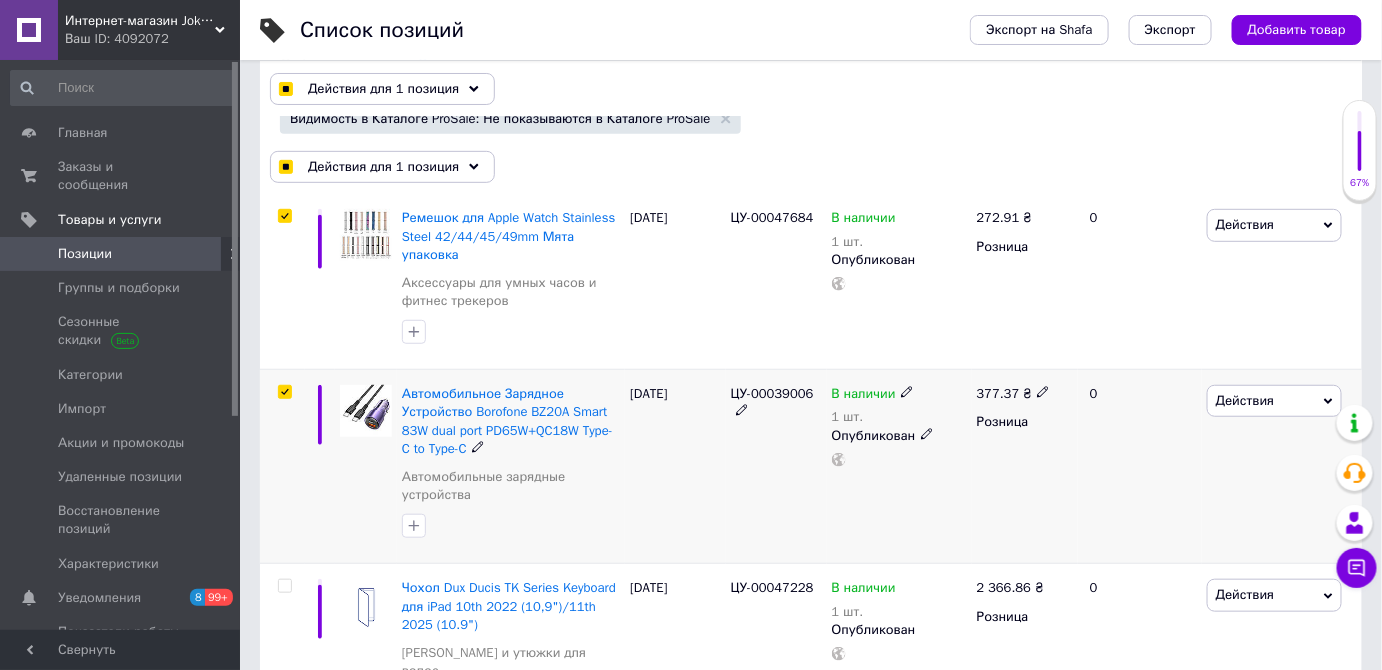 checkbox on "true" 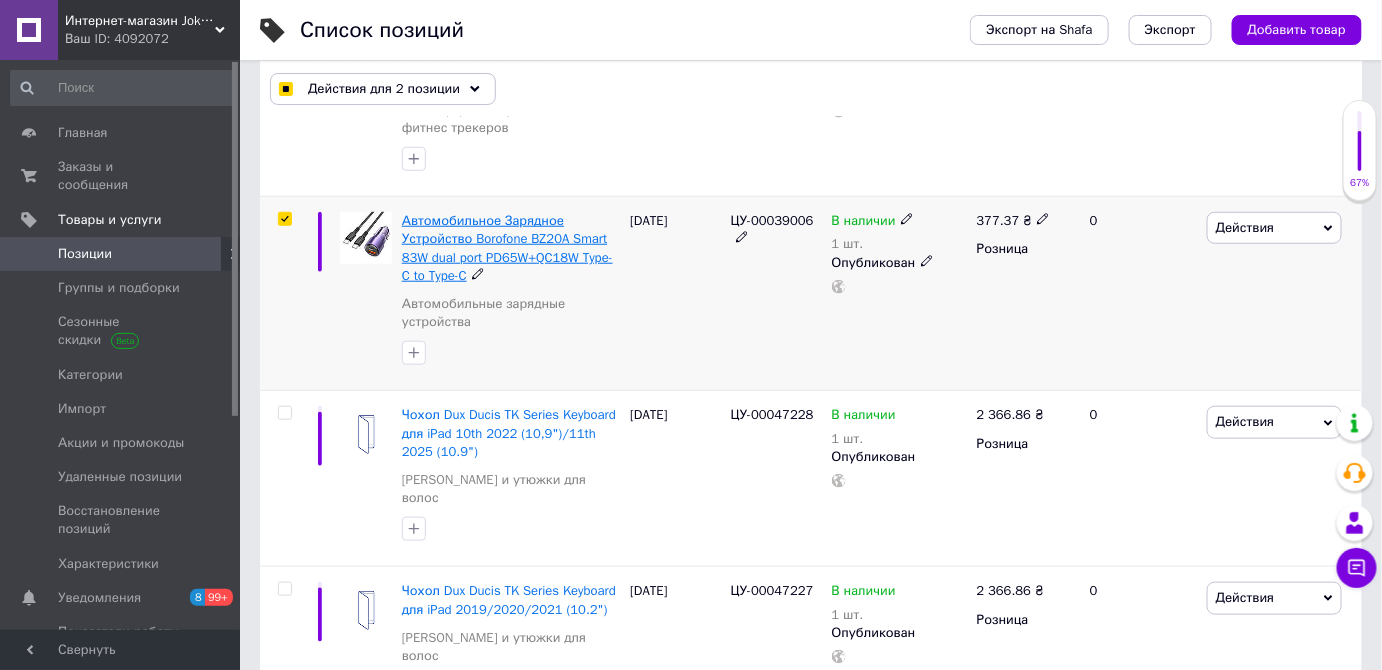 scroll, scrollTop: 454, scrollLeft: 0, axis: vertical 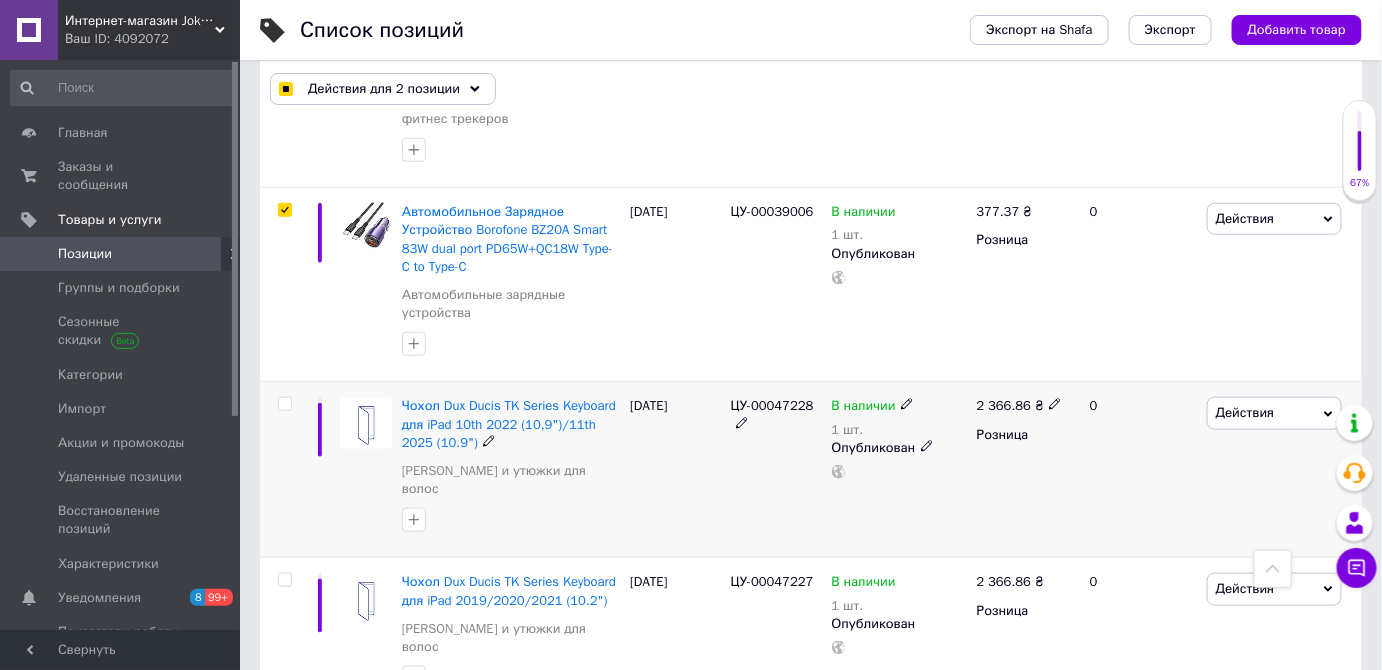 click at bounding box center [284, 404] 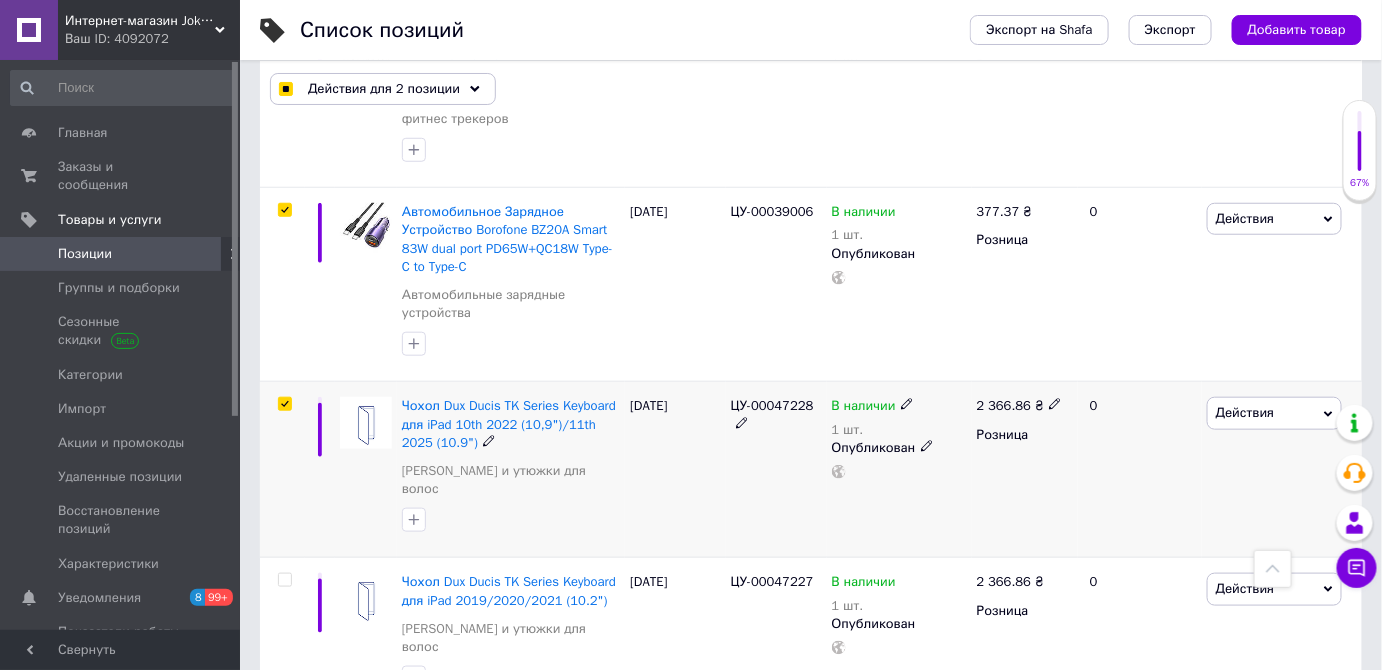 checkbox on "true" 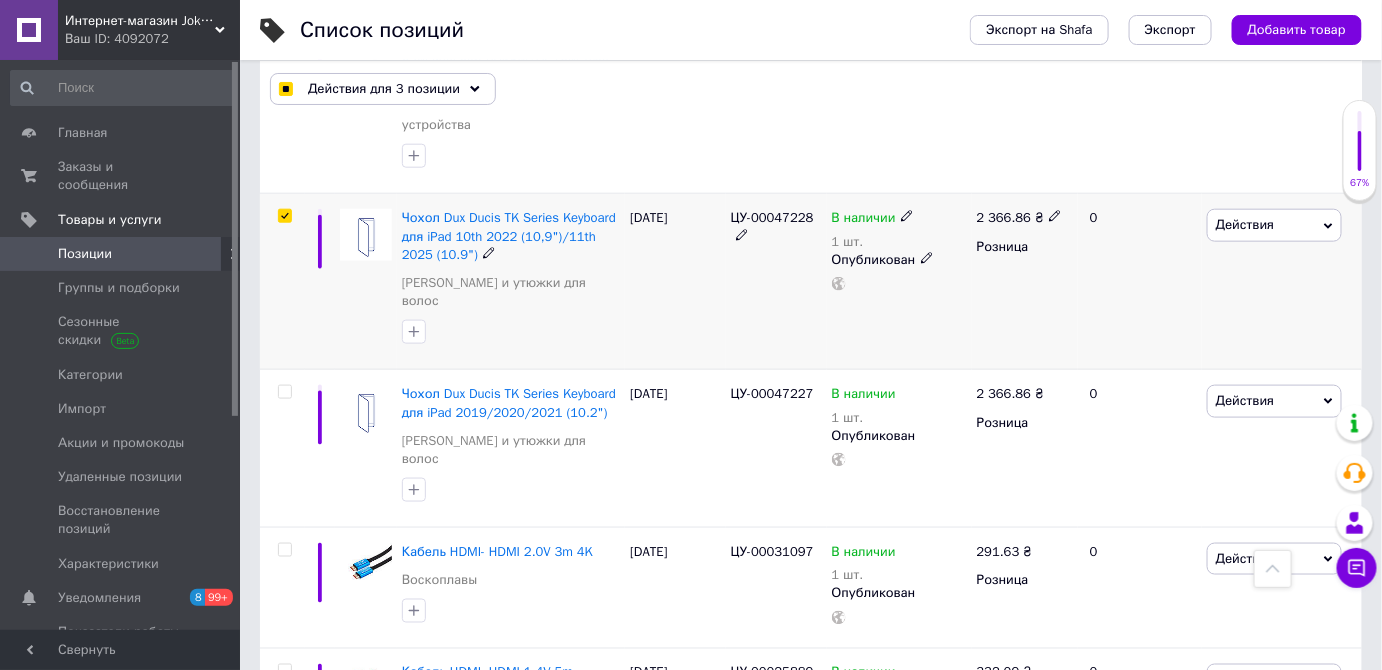 scroll, scrollTop: 727, scrollLeft: 0, axis: vertical 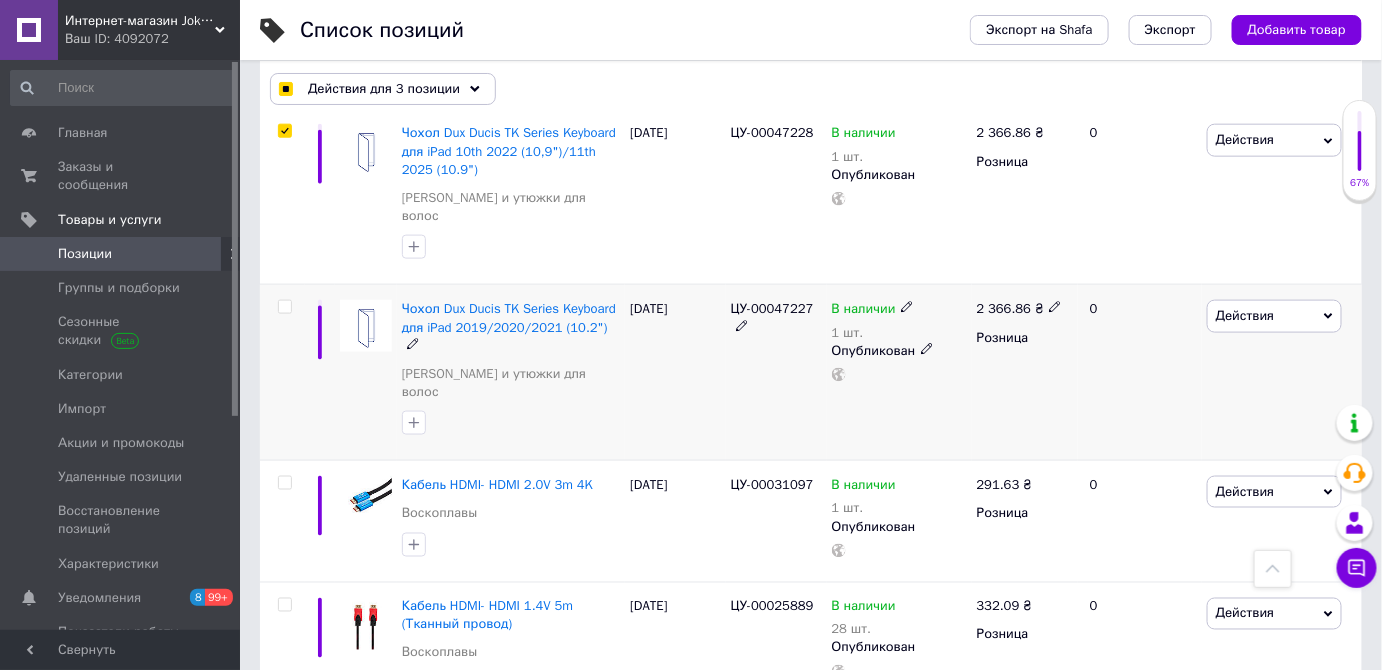 click at bounding box center (284, 307) 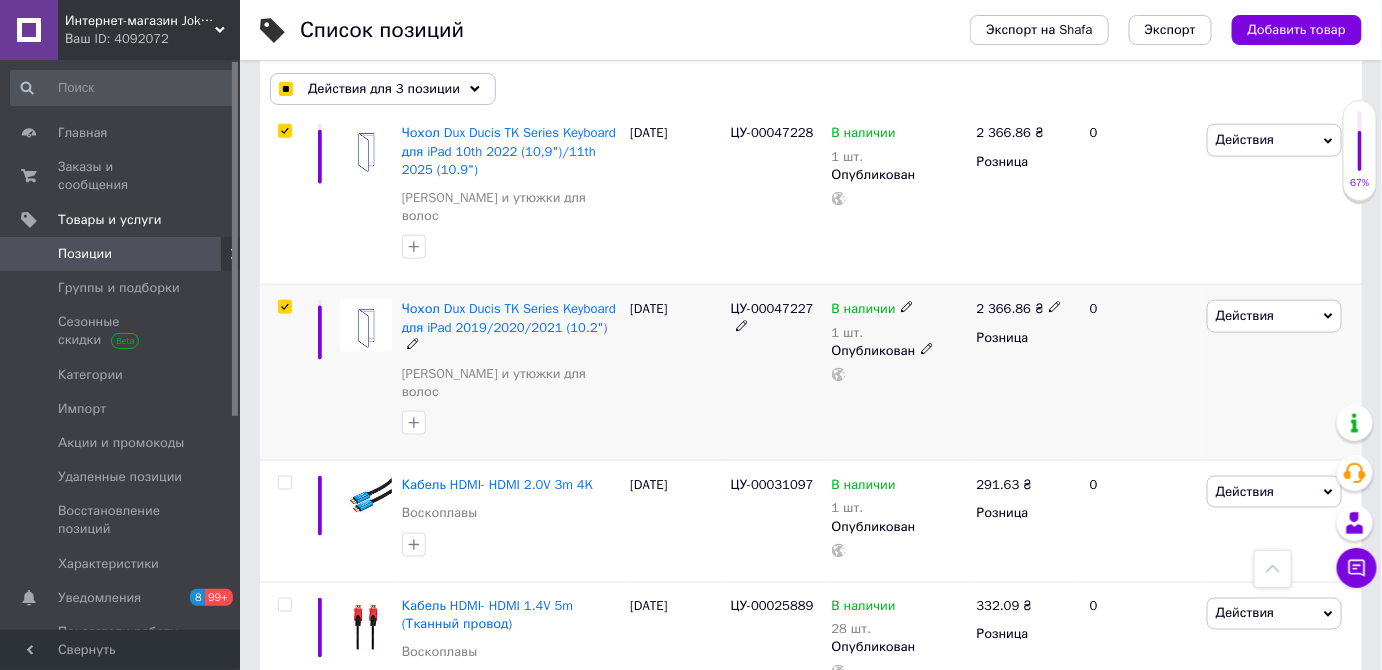 checkbox on "true" 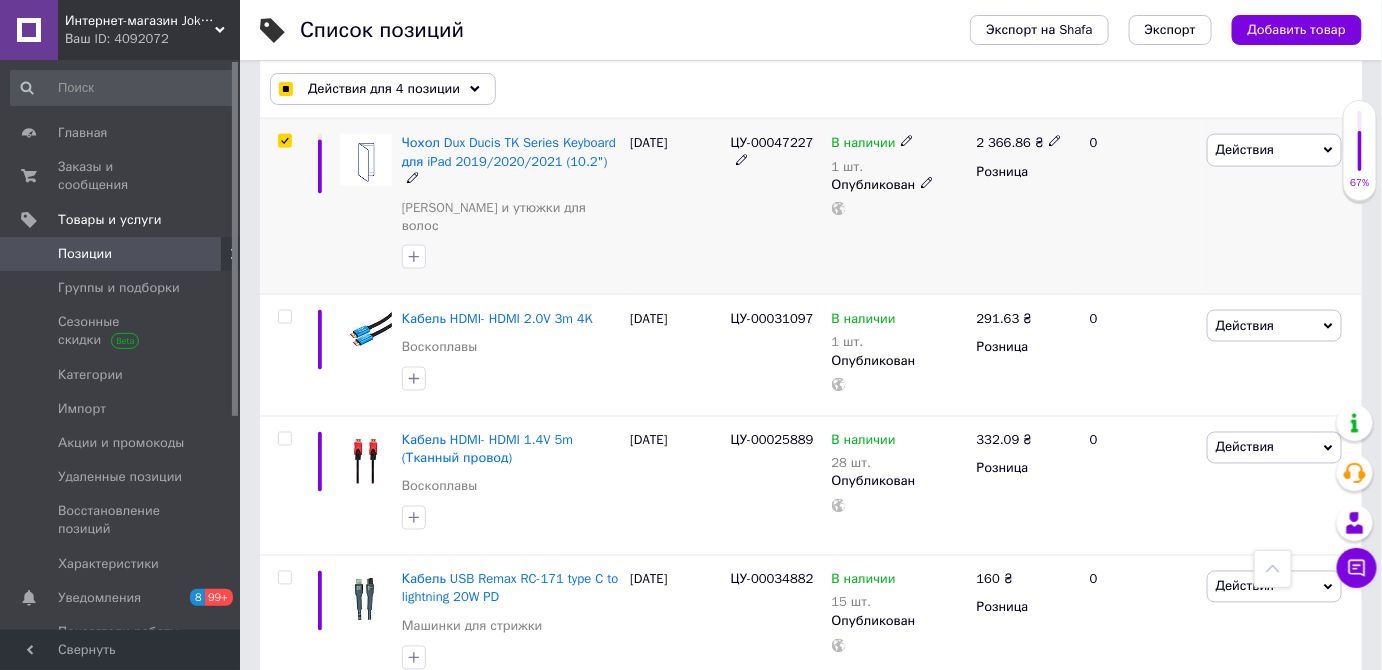 scroll, scrollTop: 909, scrollLeft: 0, axis: vertical 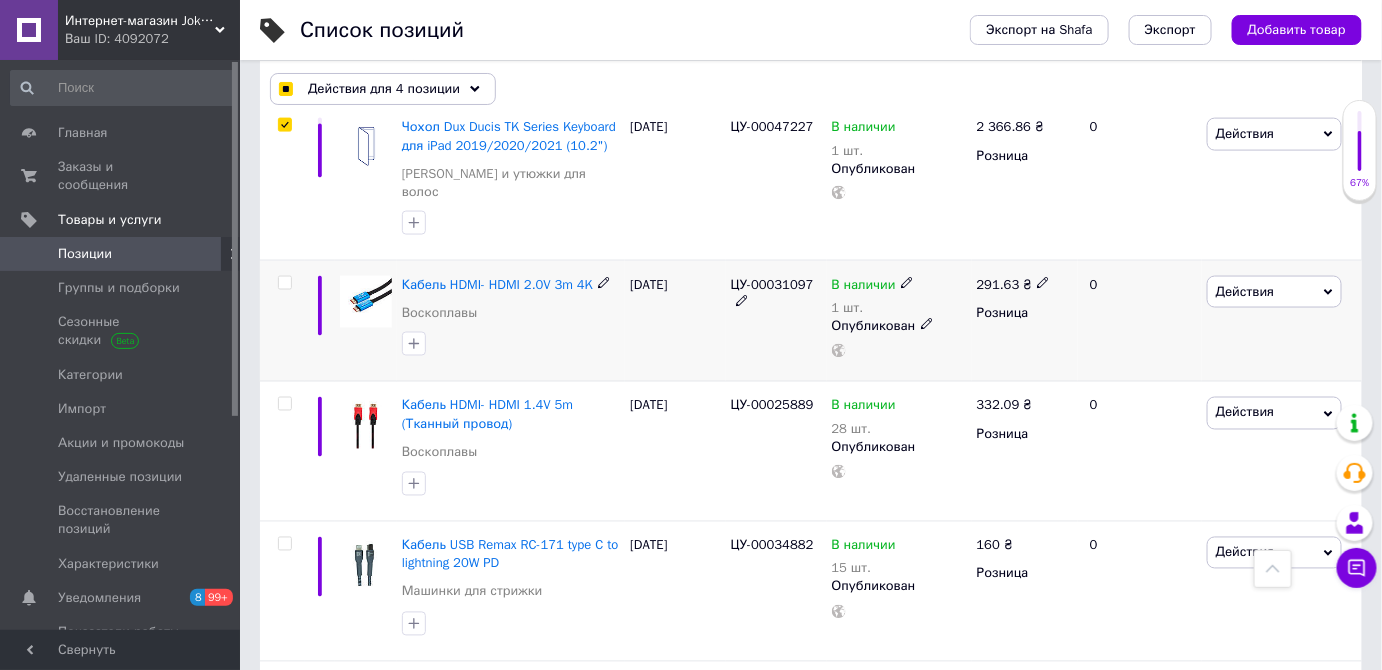 click at bounding box center [284, 283] 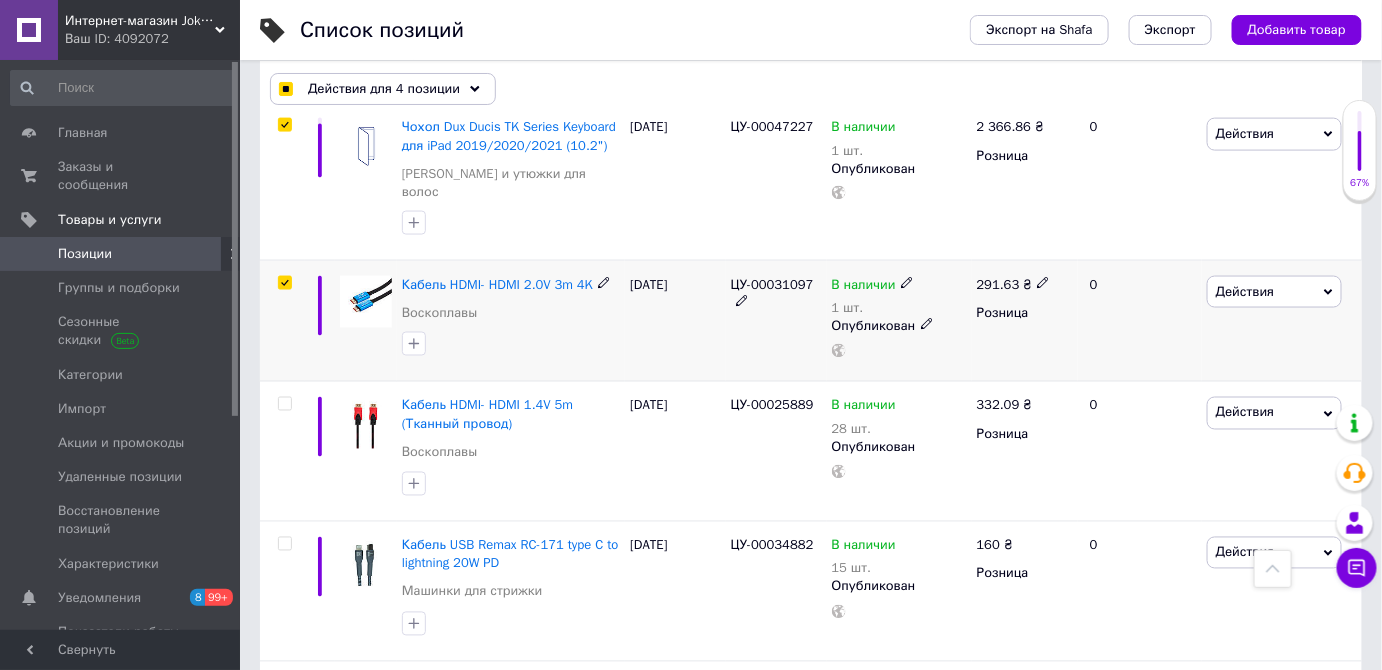 checkbox on "true" 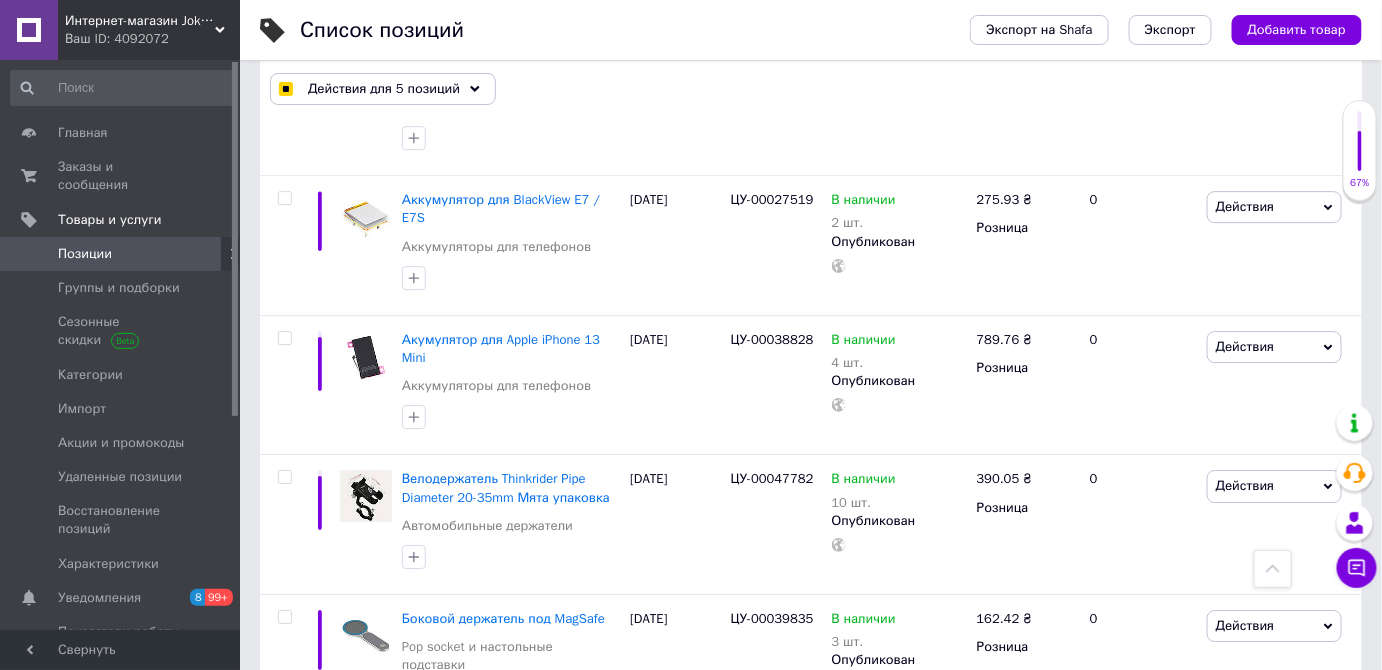 scroll, scrollTop: 2000, scrollLeft: 0, axis: vertical 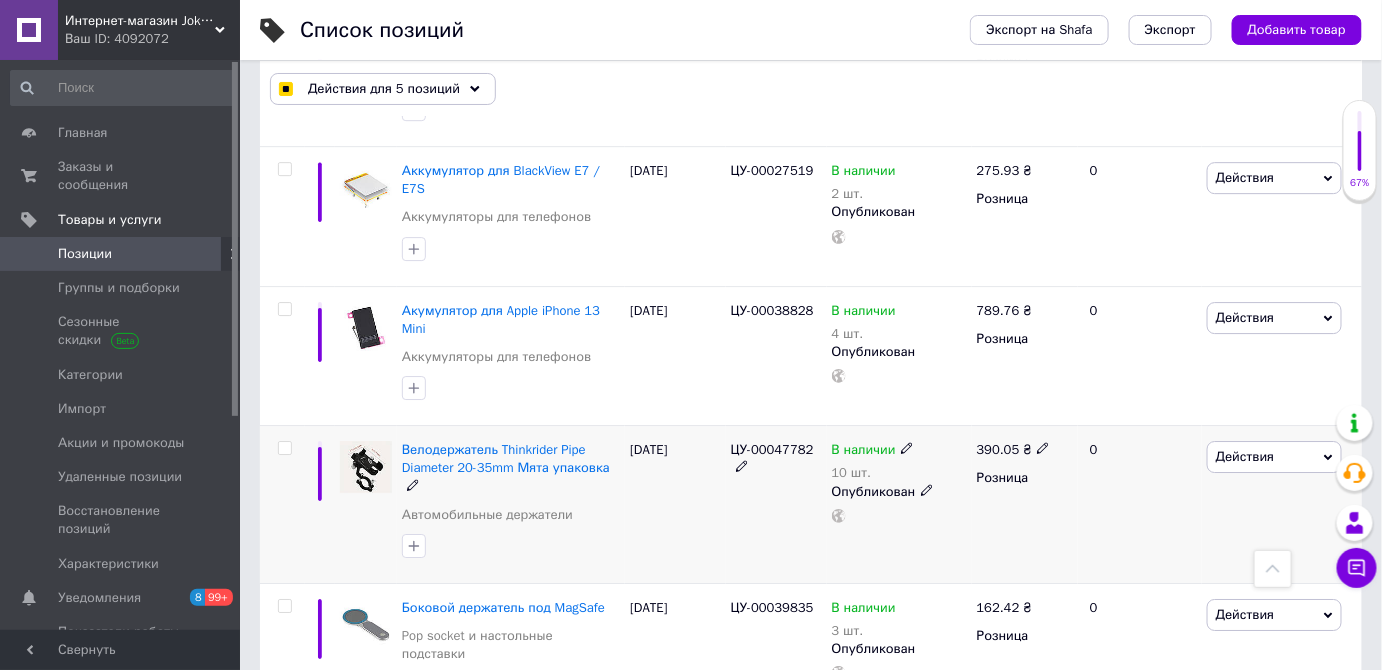 click at bounding box center [284, 448] 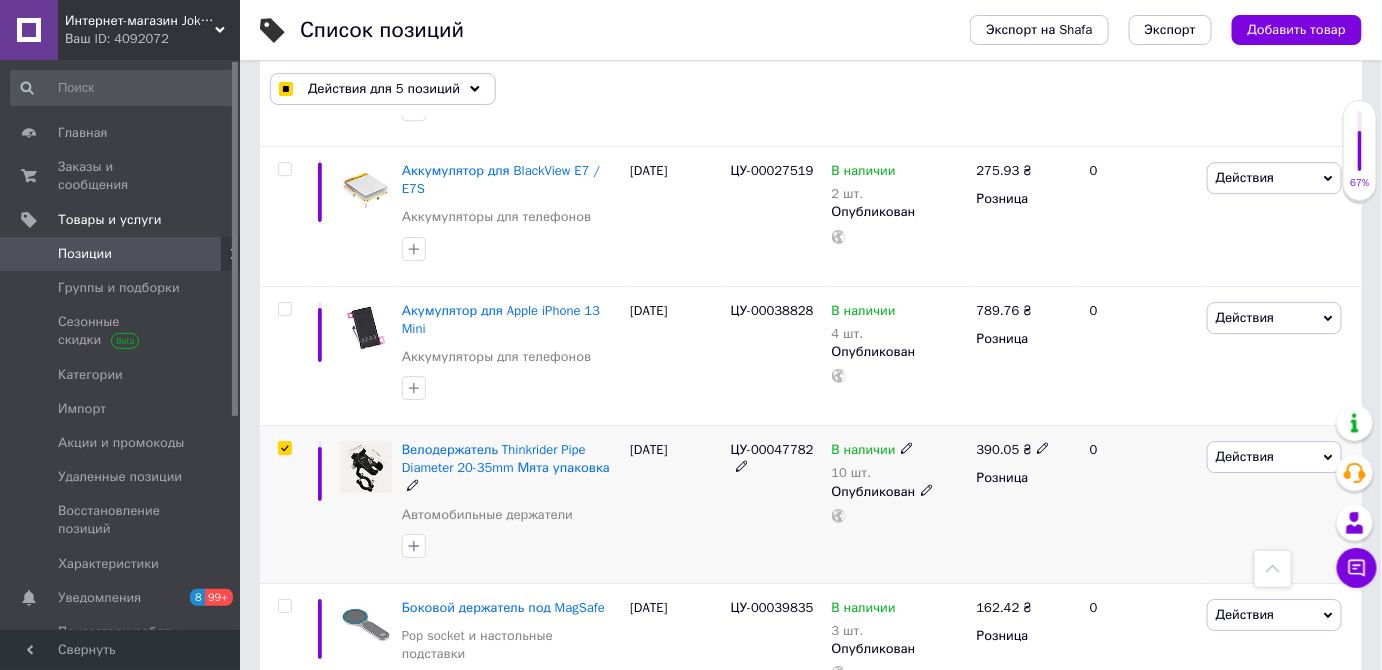 checkbox on "true" 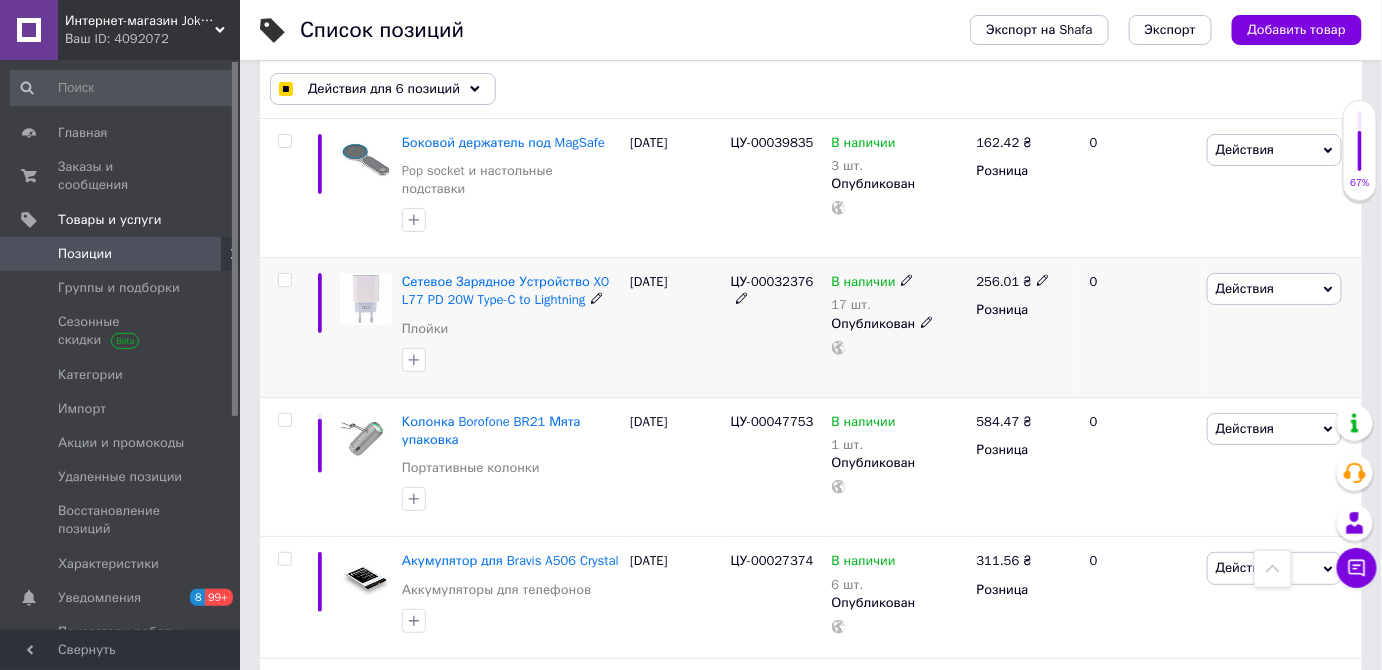 scroll, scrollTop: 2454, scrollLeft: 0, axis: vertical 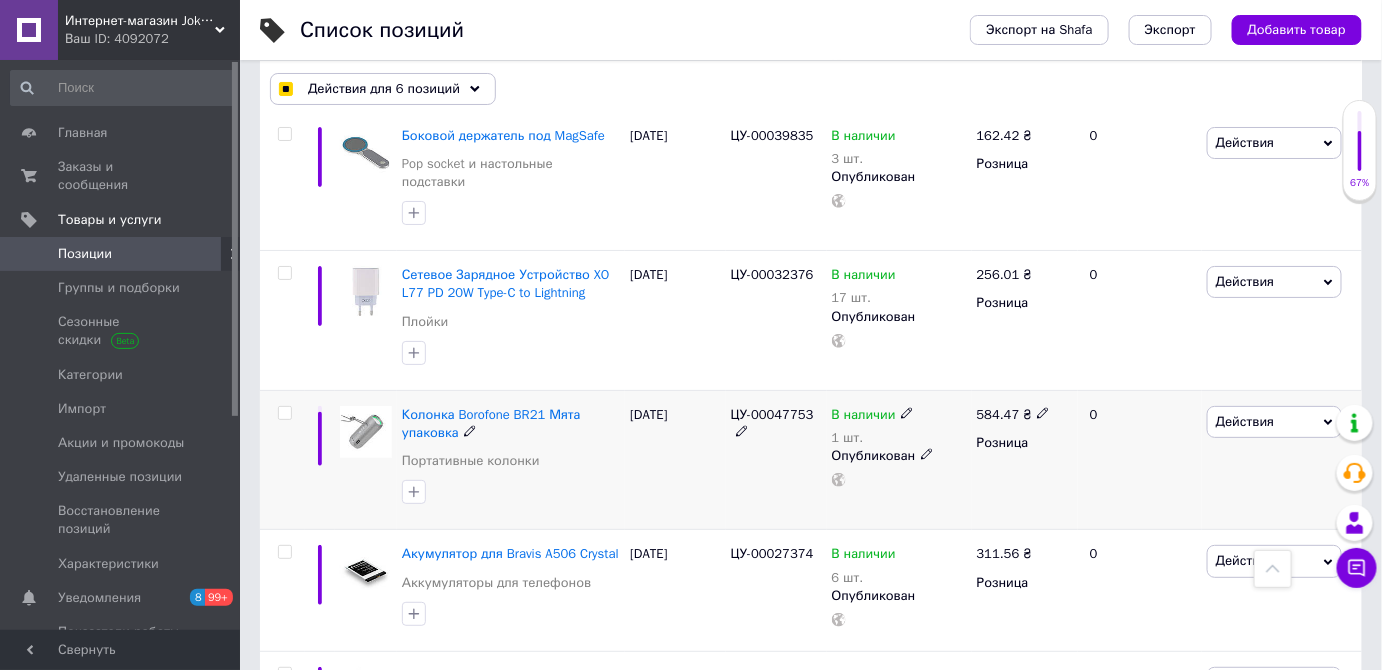 click at bounding box center (284, 413) 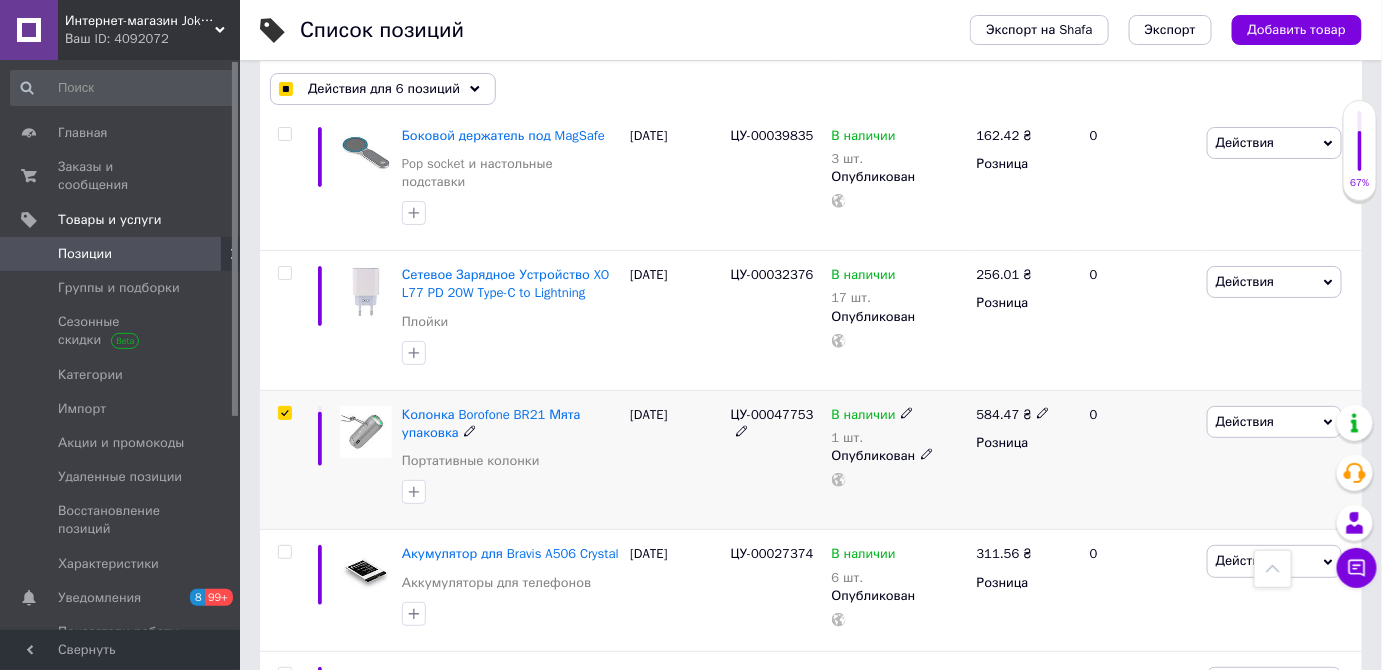 checkbox on "true" 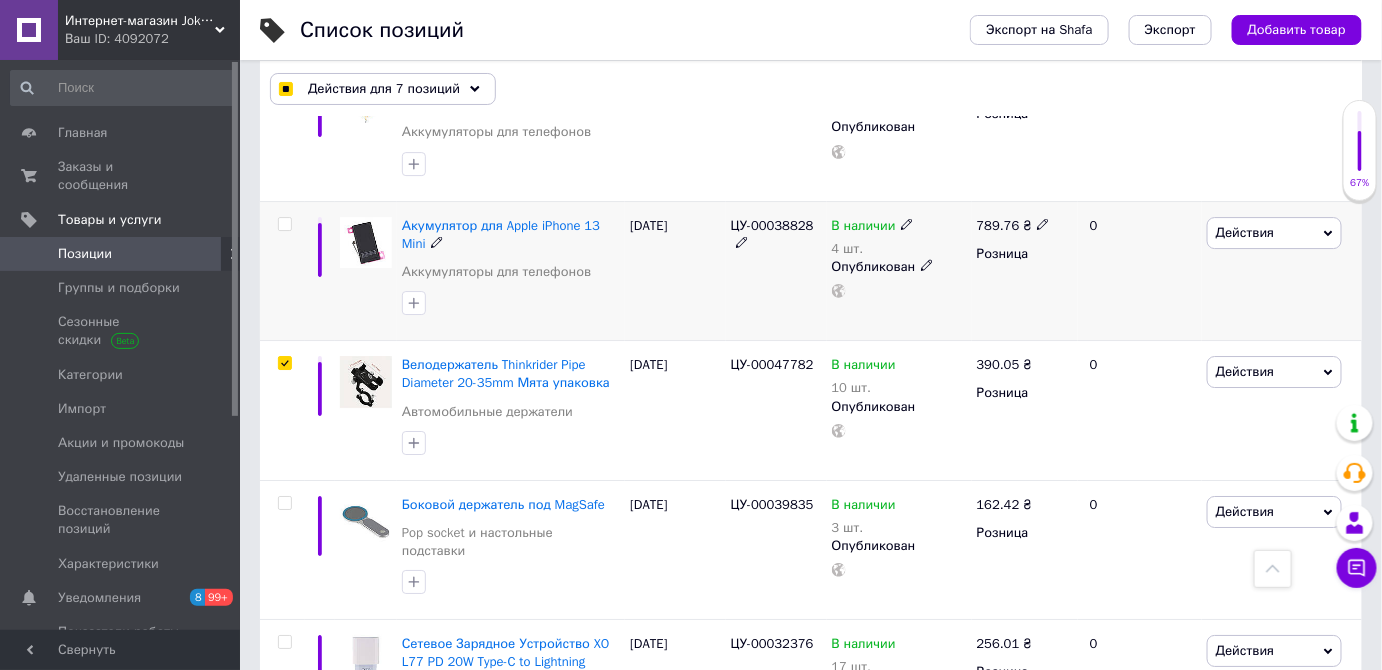 scroll, scrollTop: 2081, scrollLeft: 0, axis: vertical 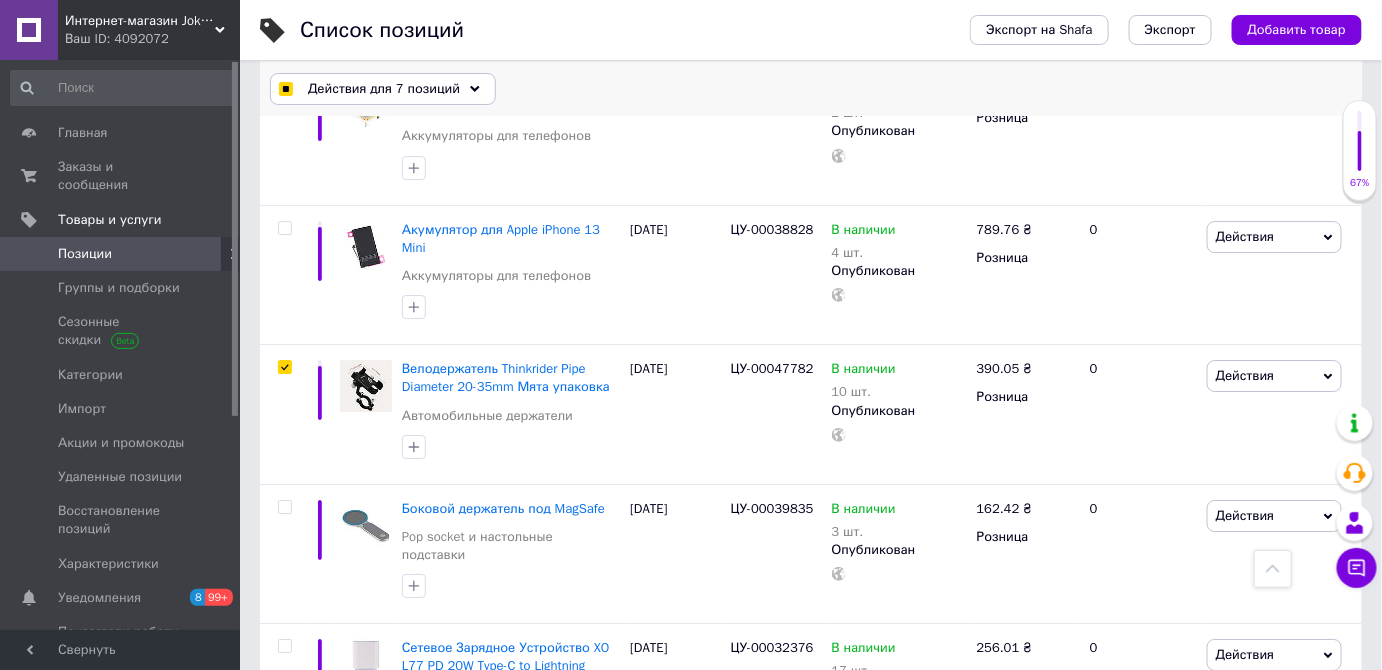 click 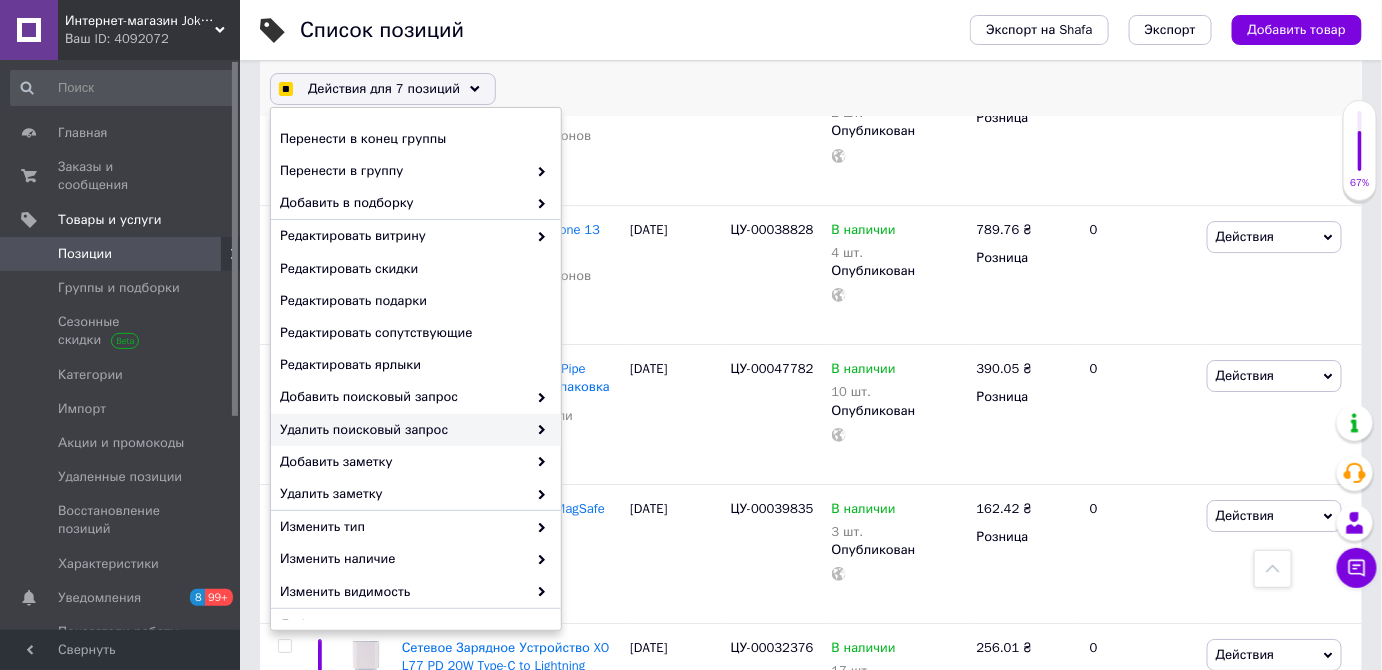 checkbox on "true" 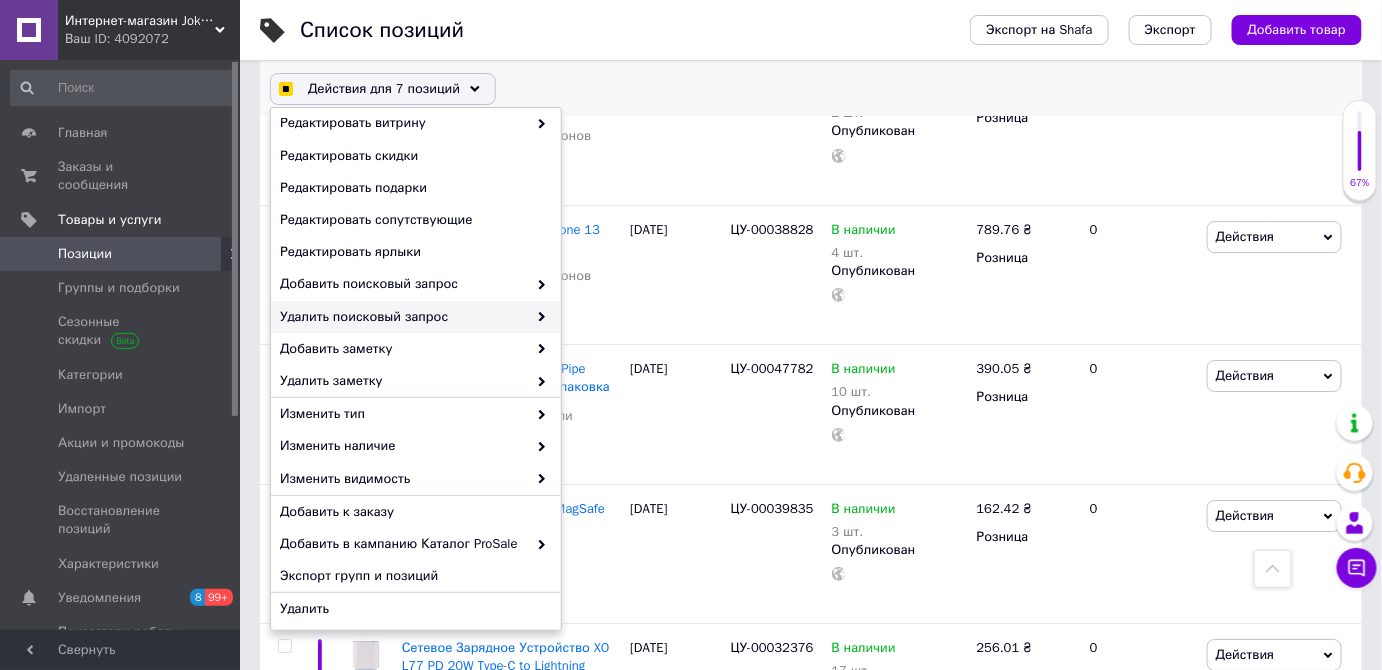 scroll, scrollTop: 176, scrollLeft: 0, axis: vertical 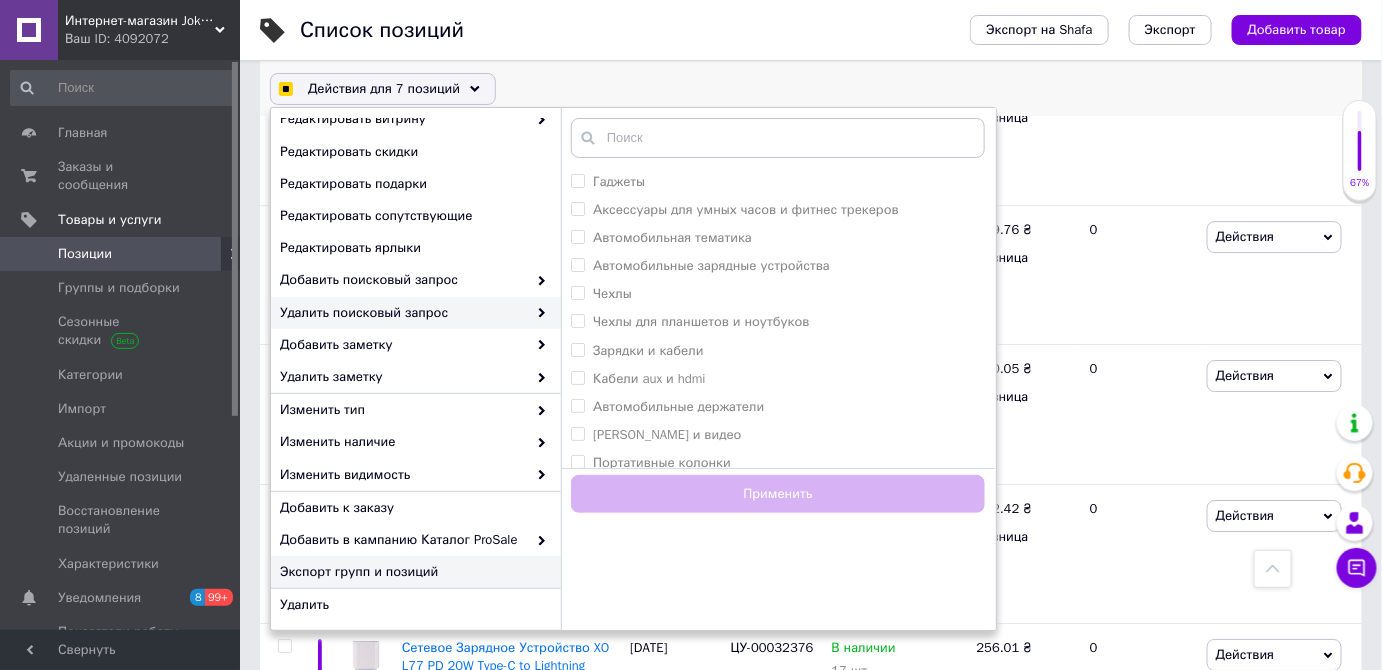 checkbox on "true" 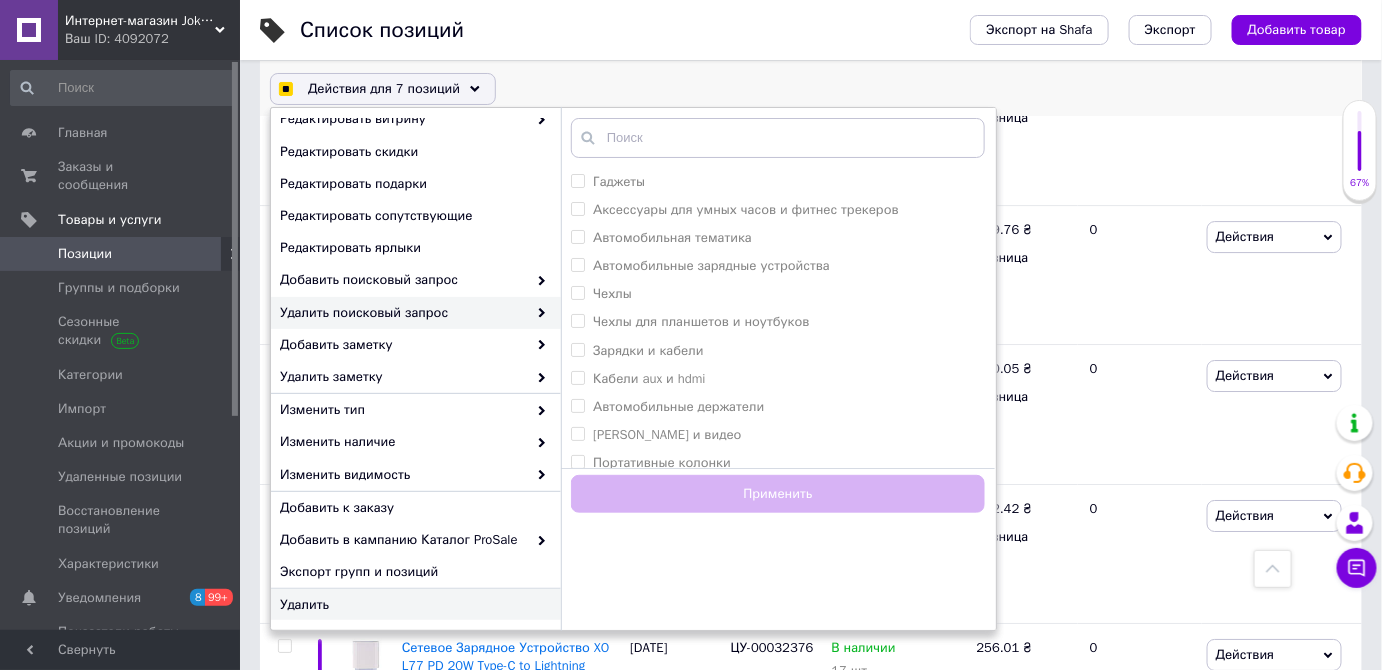 checkbox on "true" 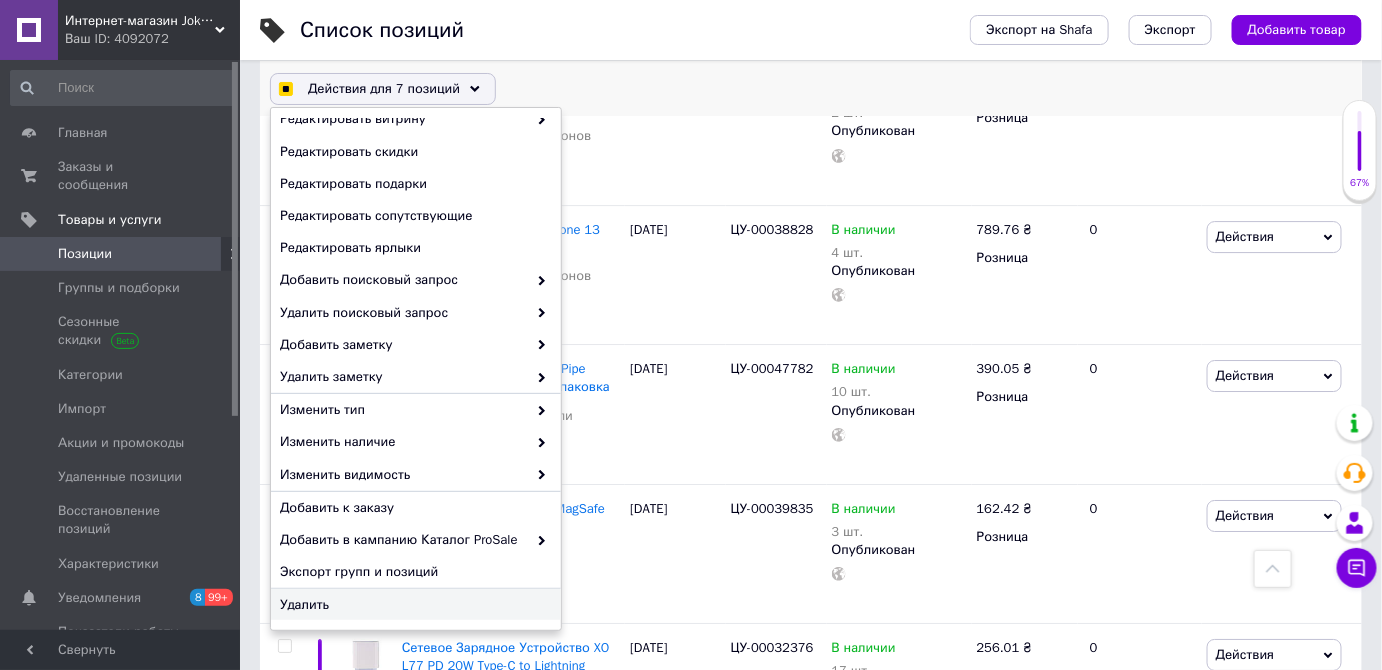 click on "Удалить" at bounding box center [413, 605] 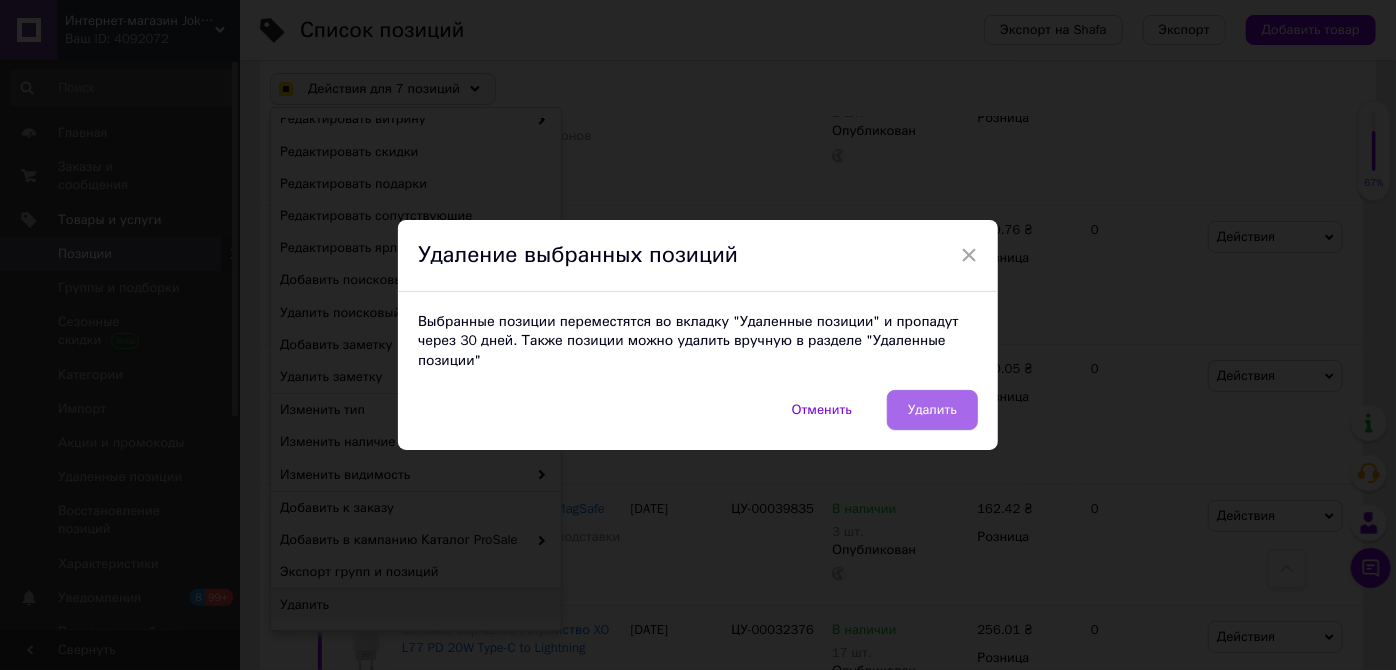 click on "Удалить" at bounding box center [932, 410] 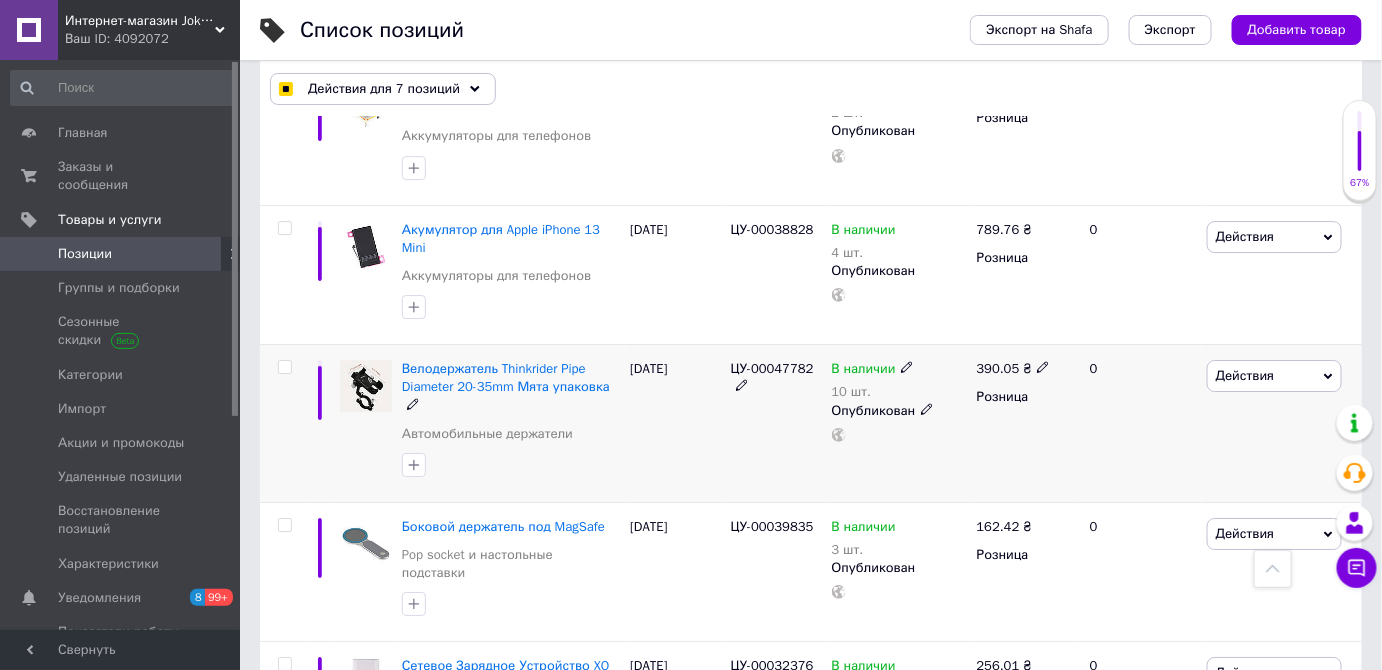 checkbox on "false" 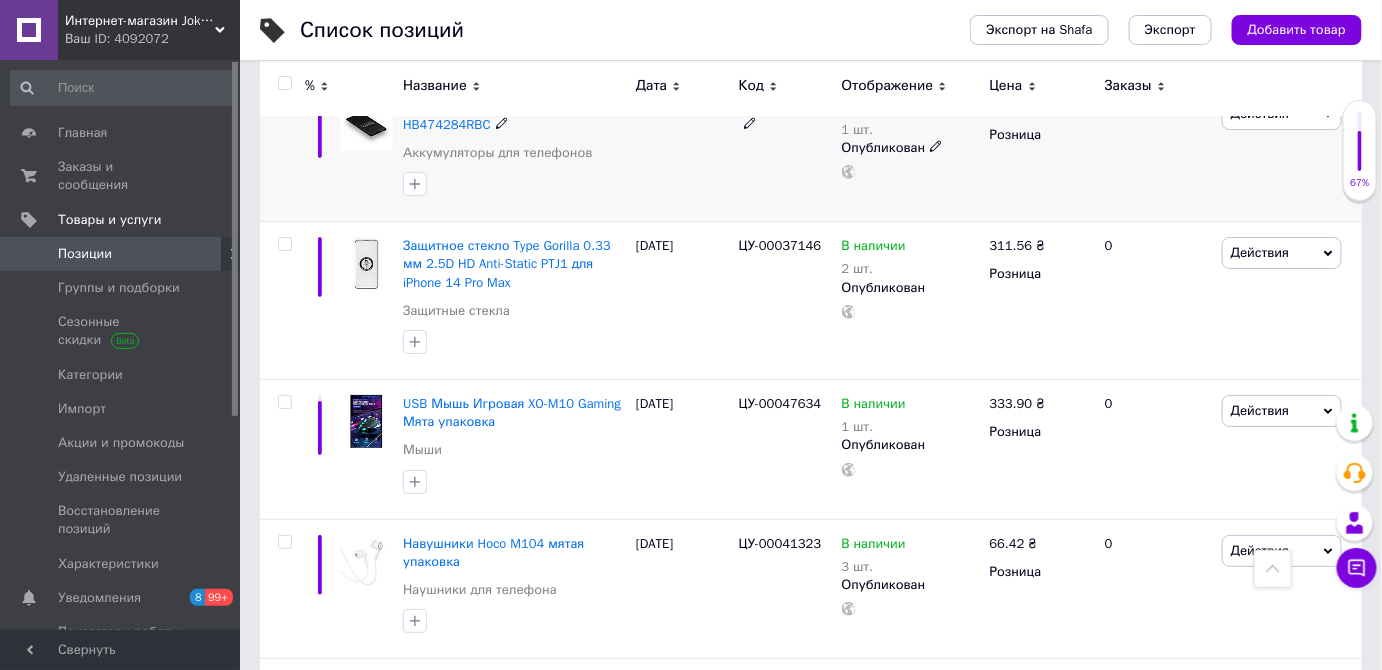 scroll, scrollTop: 2427, scrollLeft: 0, axis: vertical 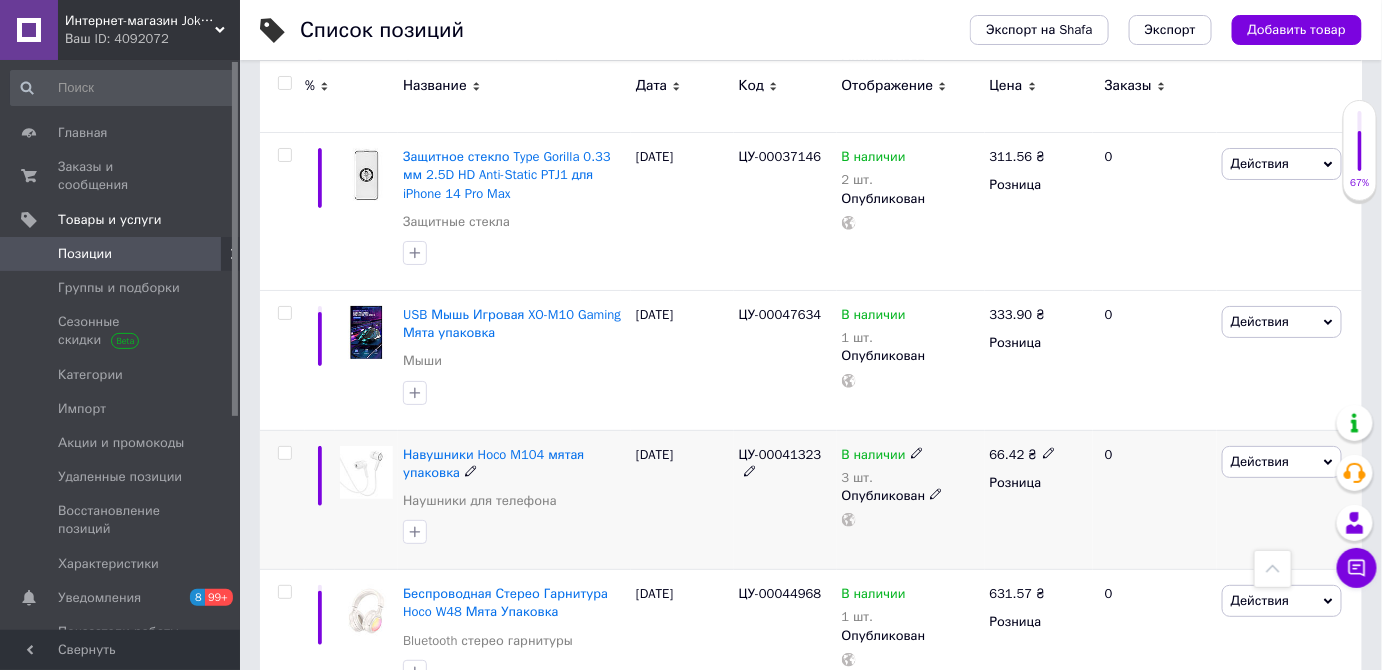 click at bounding box center [284, 453] 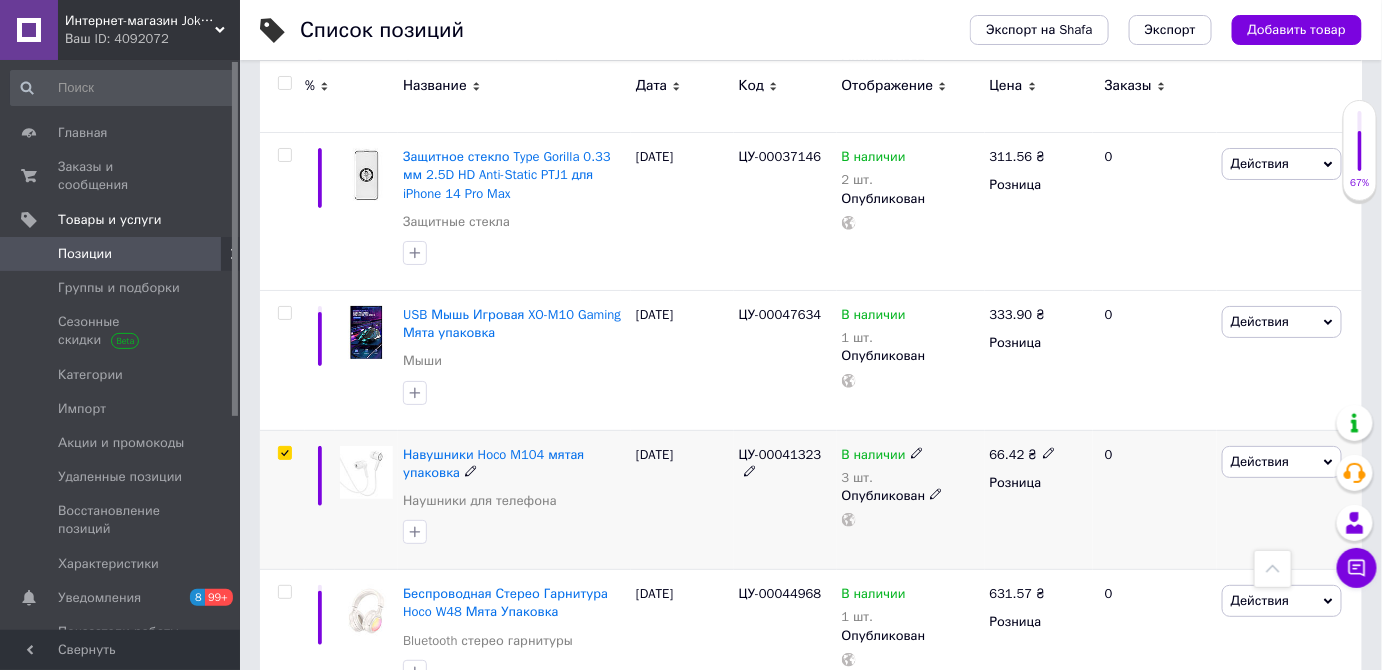 checkbox on "true" 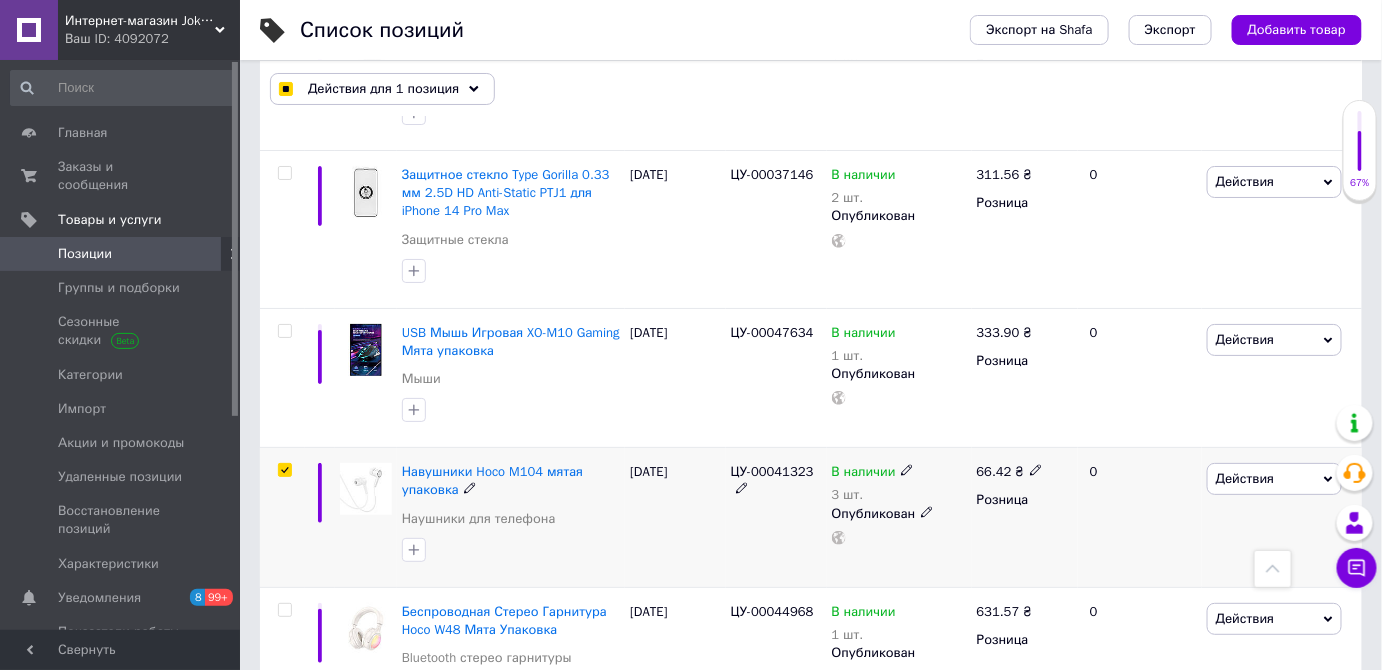 scroll, scrollTop: 2445, scrollLeft: 0, axis: vertical 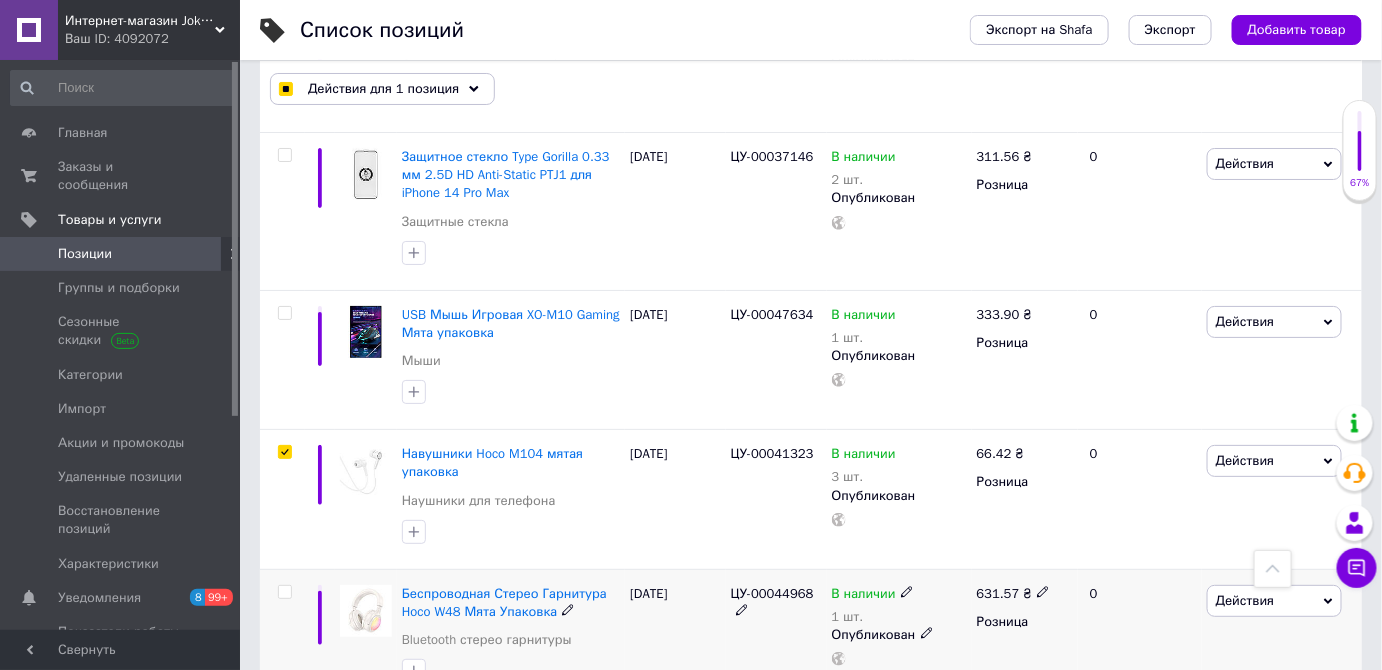 click at bounding box center [284, 592] 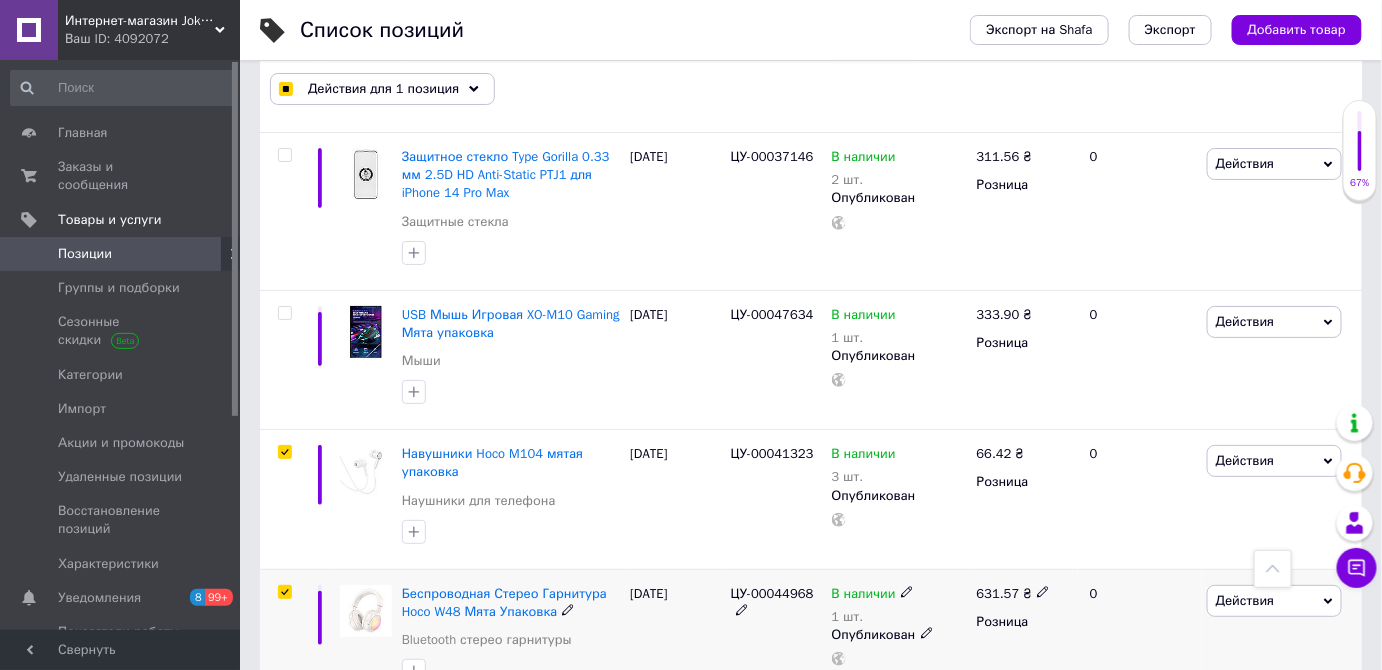checkbox on "true" 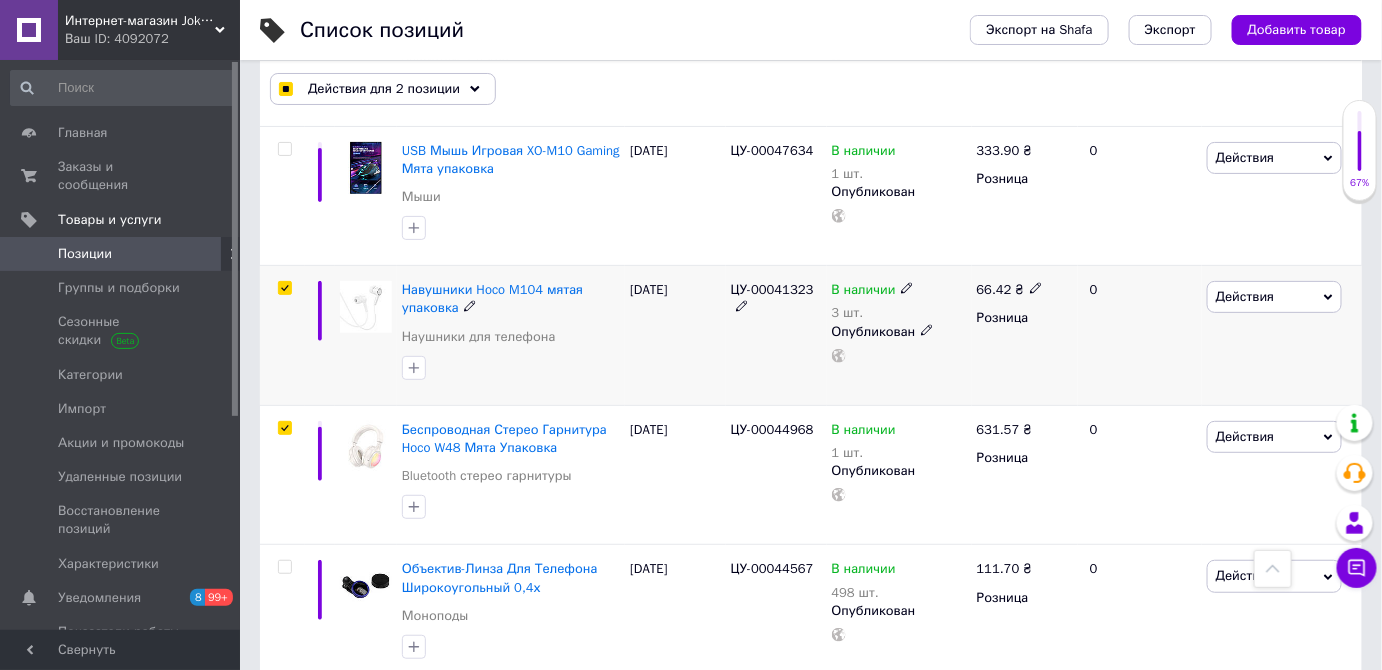 scroll, scrollTop: 2644, scrollLeft: 0, axis: vertical 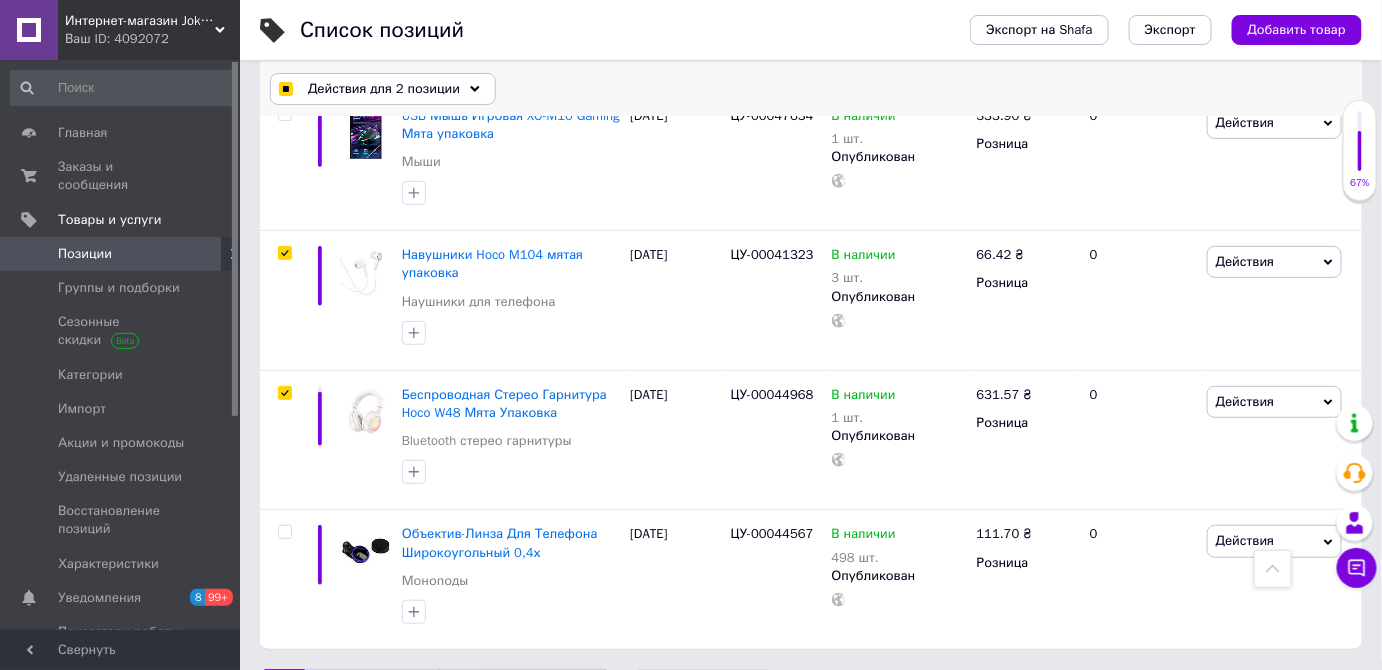 click on "Действия для 2 позиции" at bounding box center [384, 89] 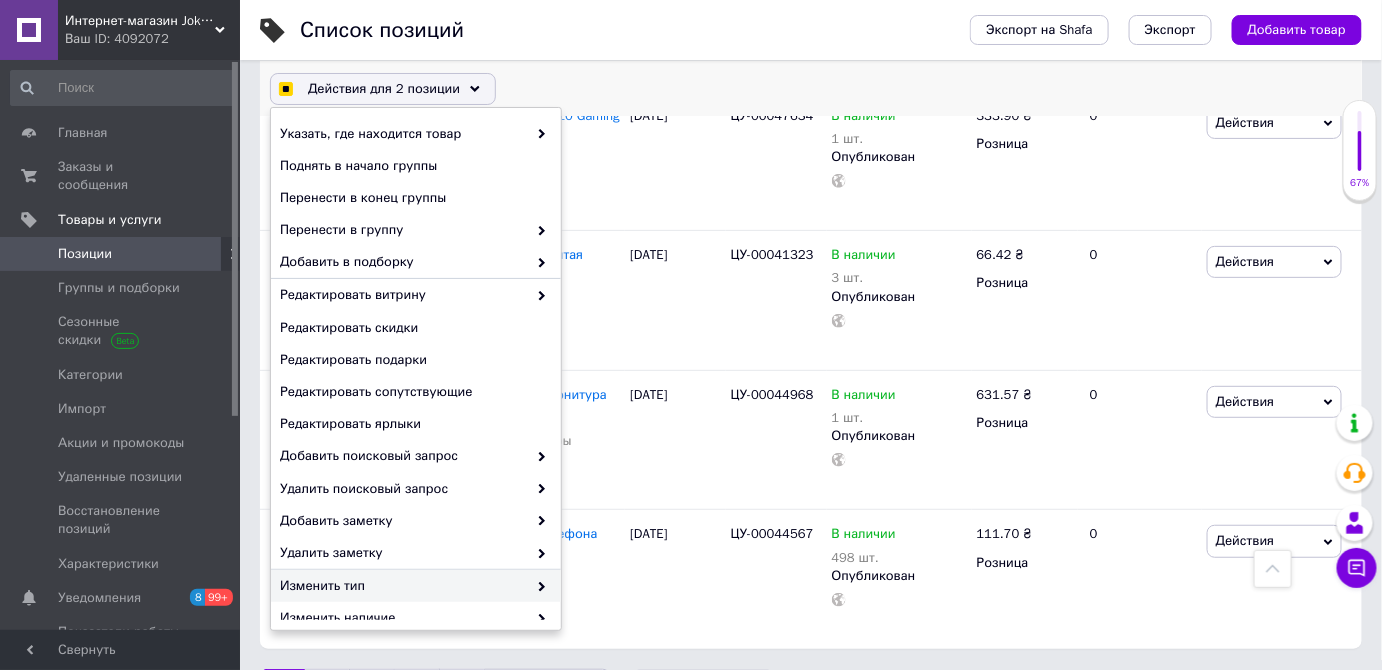 checkbox on "true" 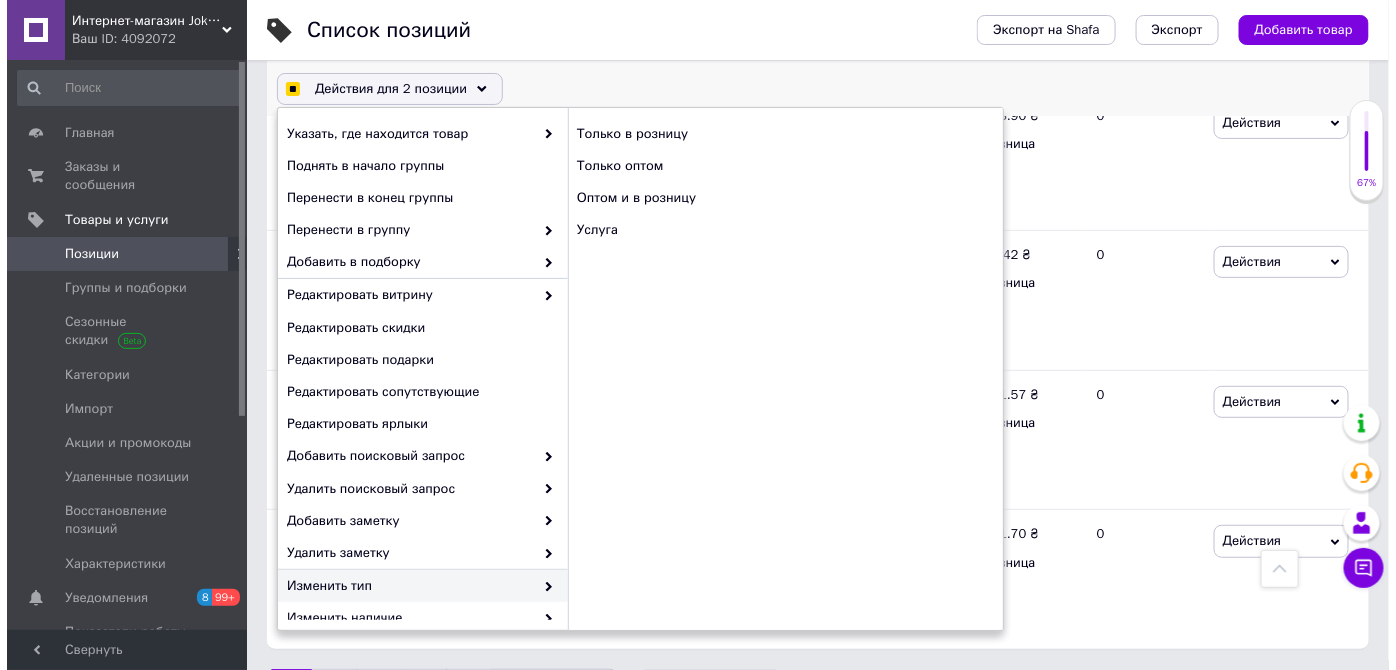 scroll, scrollTop: 176, scrollLeft: 0, axis: vertical 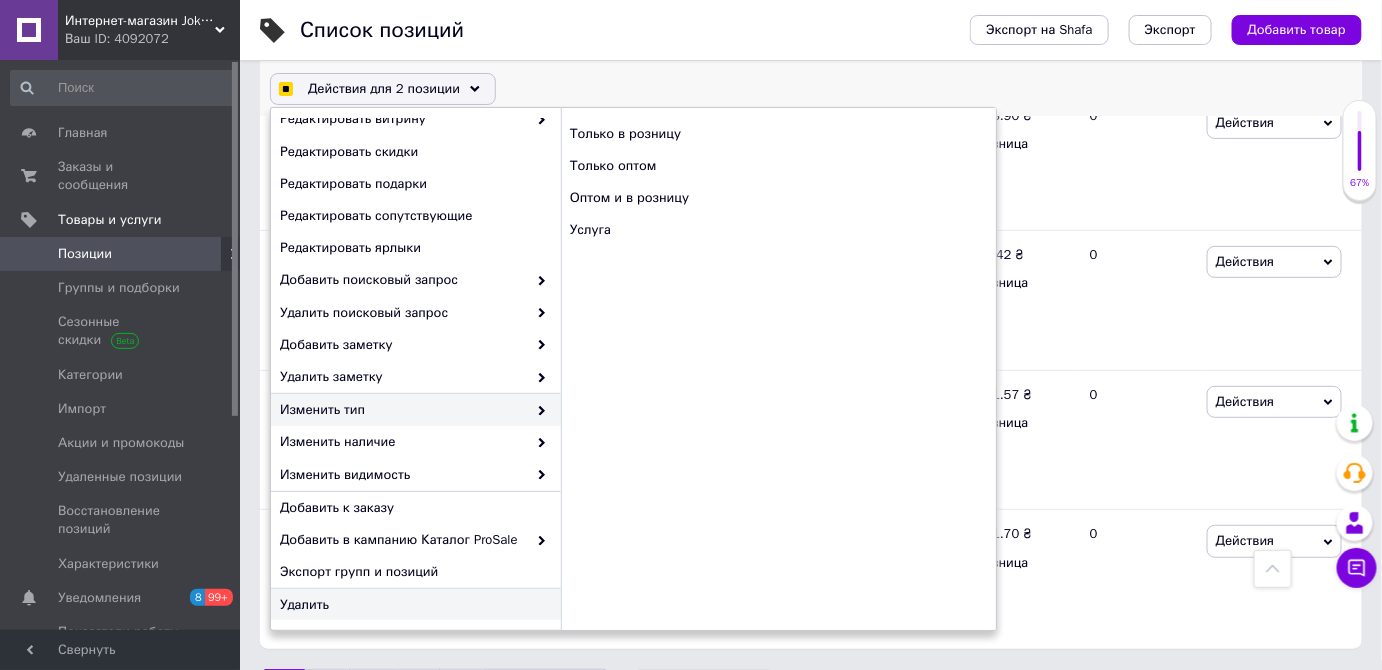 checkbox on "true" 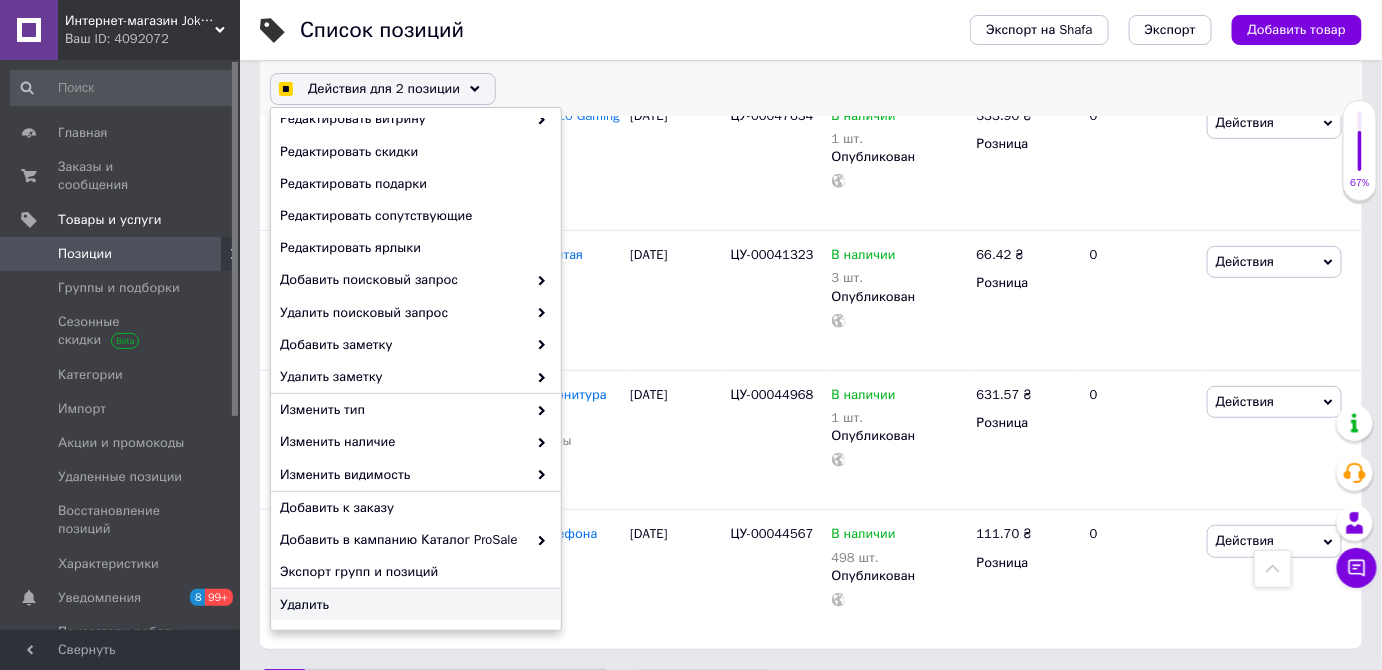 click on "Удалить" at bounding box center [416, 605] 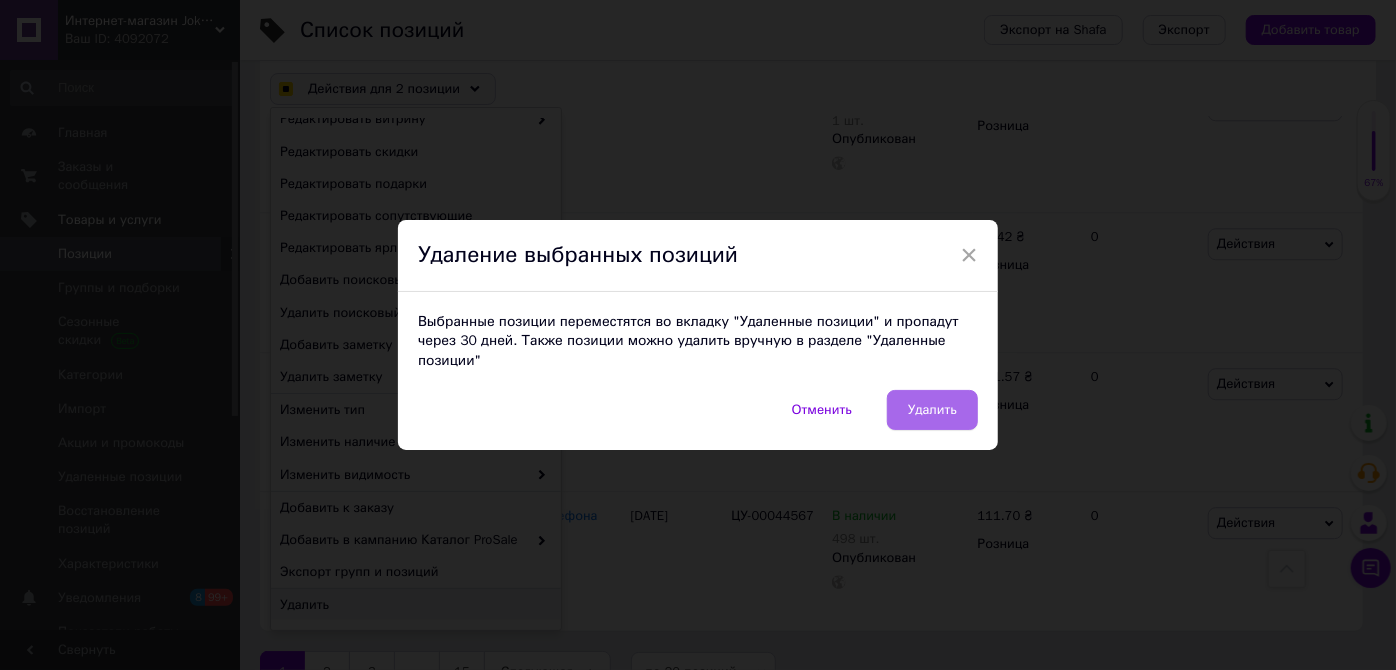 click on "Удалить" at bounding box center (932, 410) 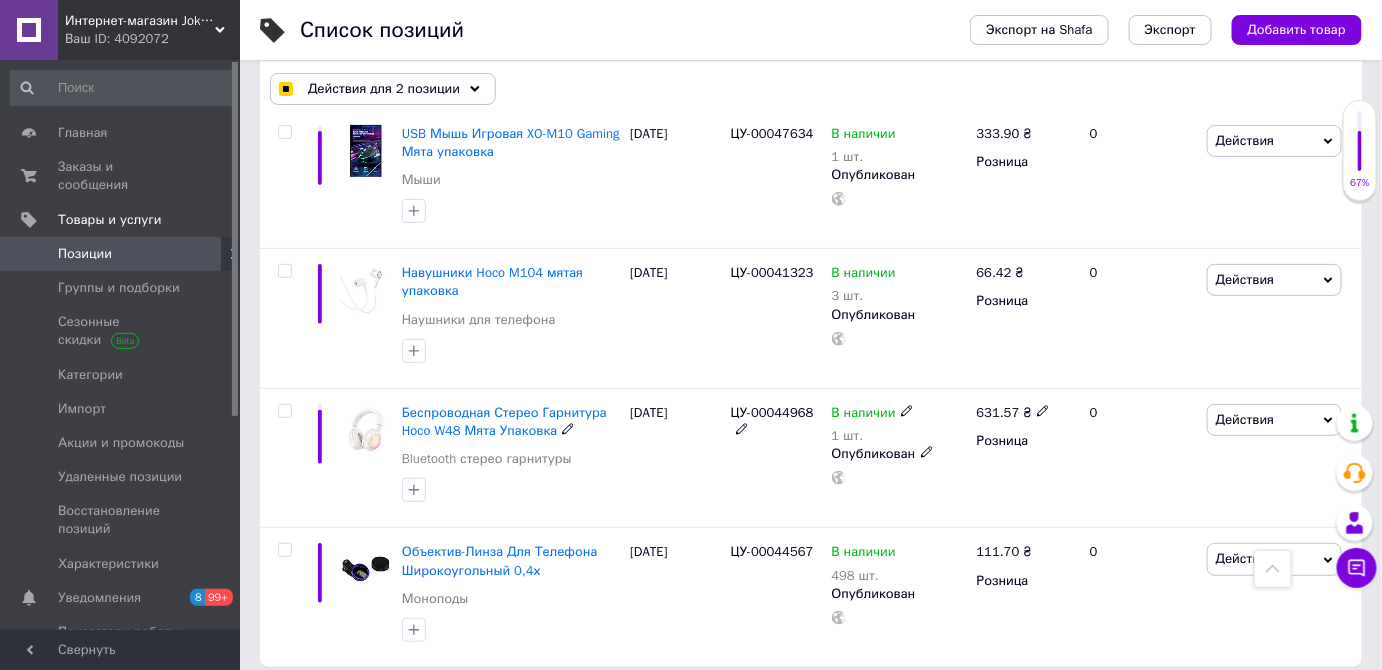 checkbox on "false" 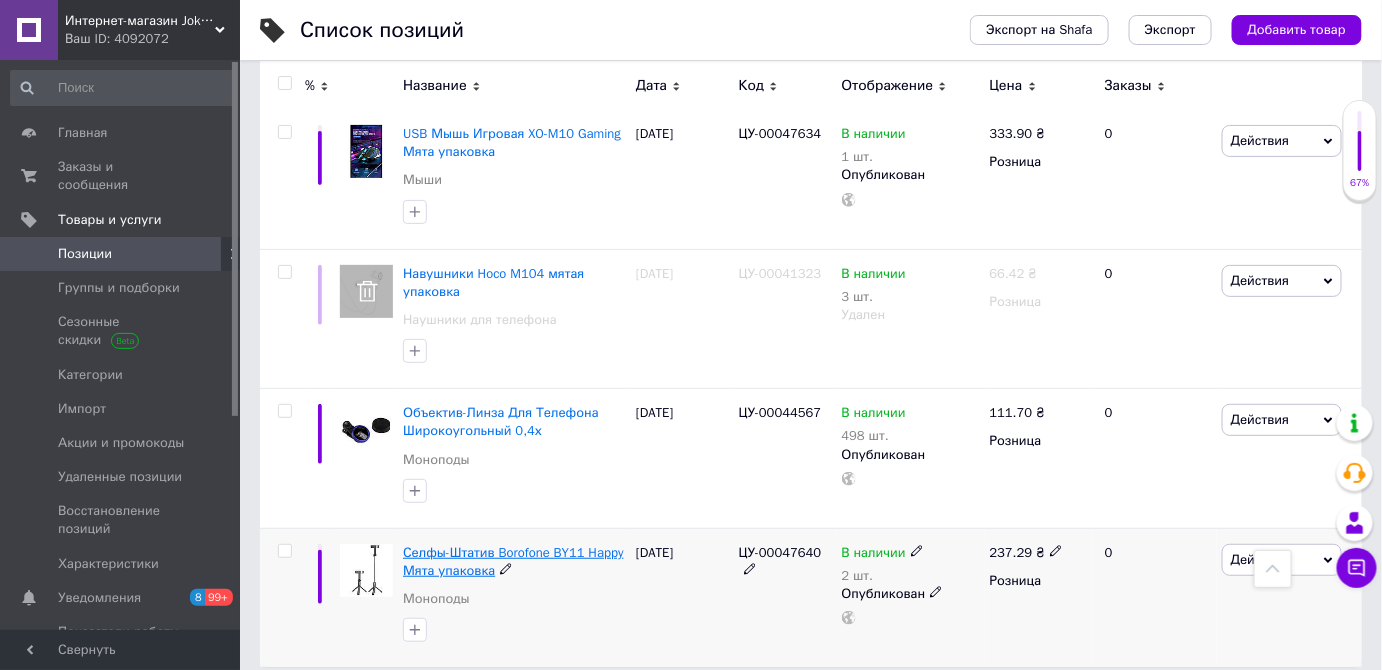 click on "Селфы-Штатив Borofone BY11 Happy Мята упаковка" at bounding box center (513, 561) 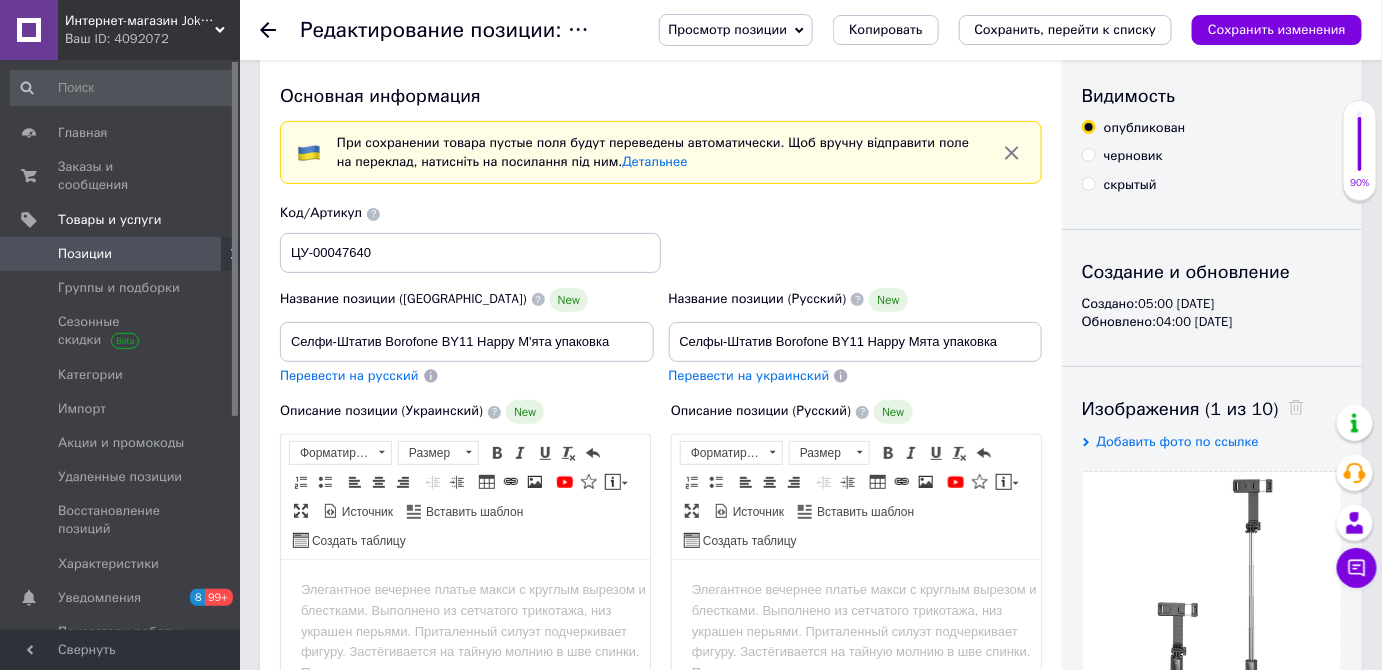 scroll, scrollTop: 0, scrollLeft: 0, axis: both 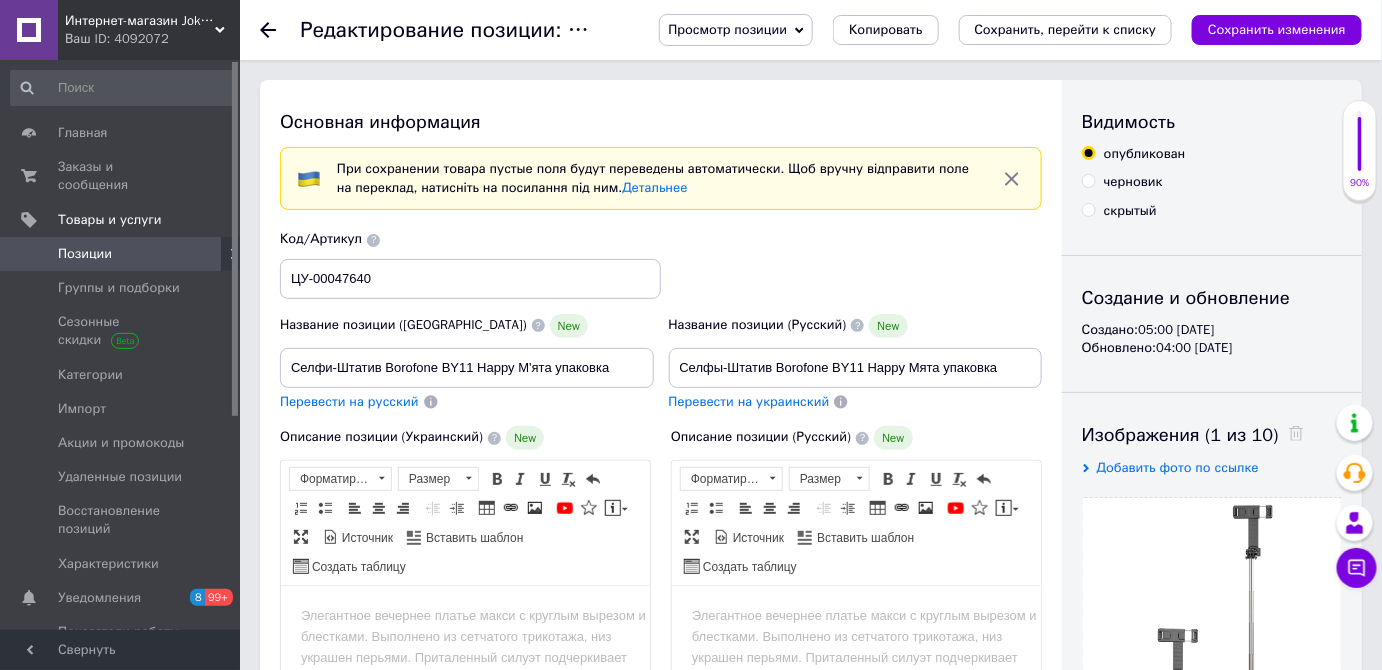 click 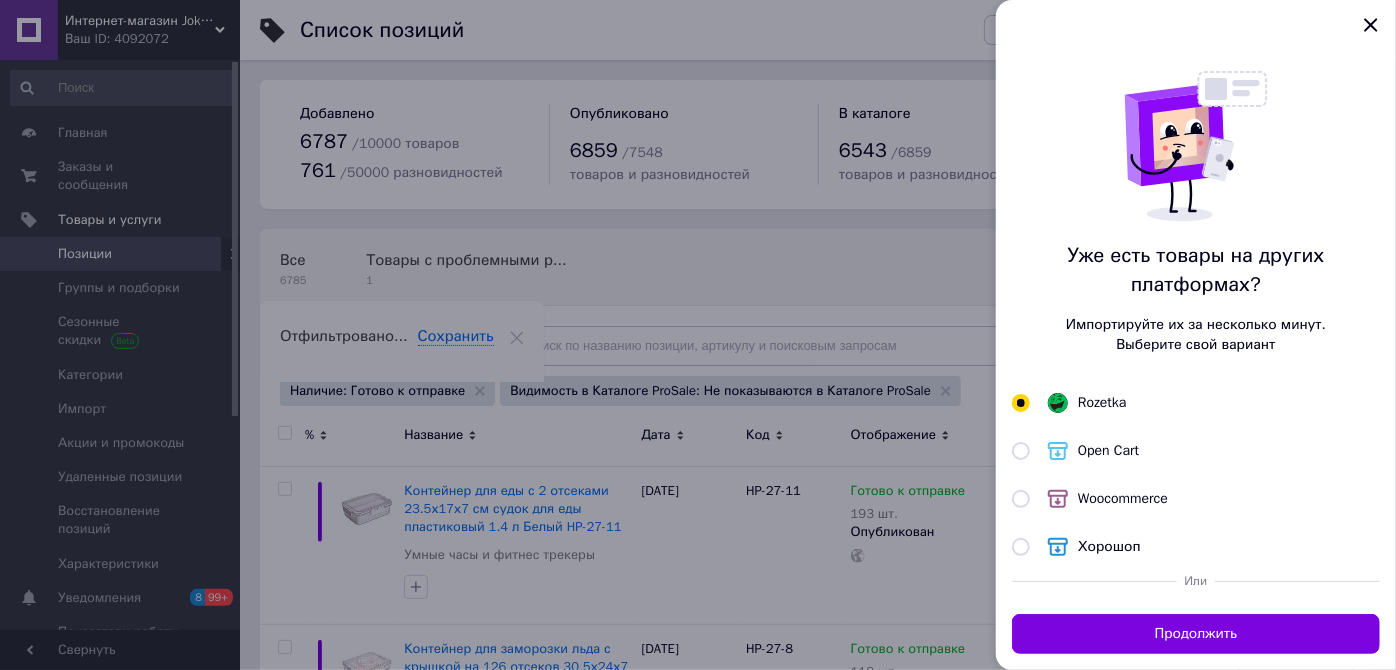 click at bounding box center (698, 335) 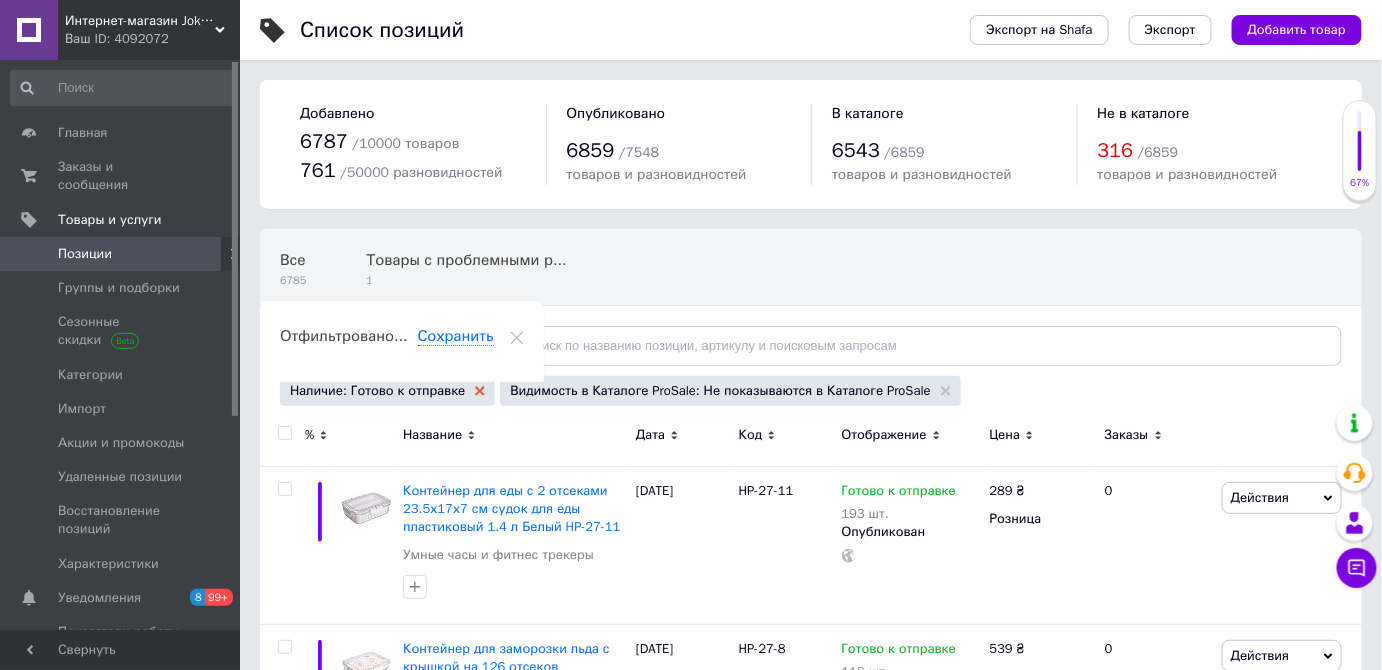 click 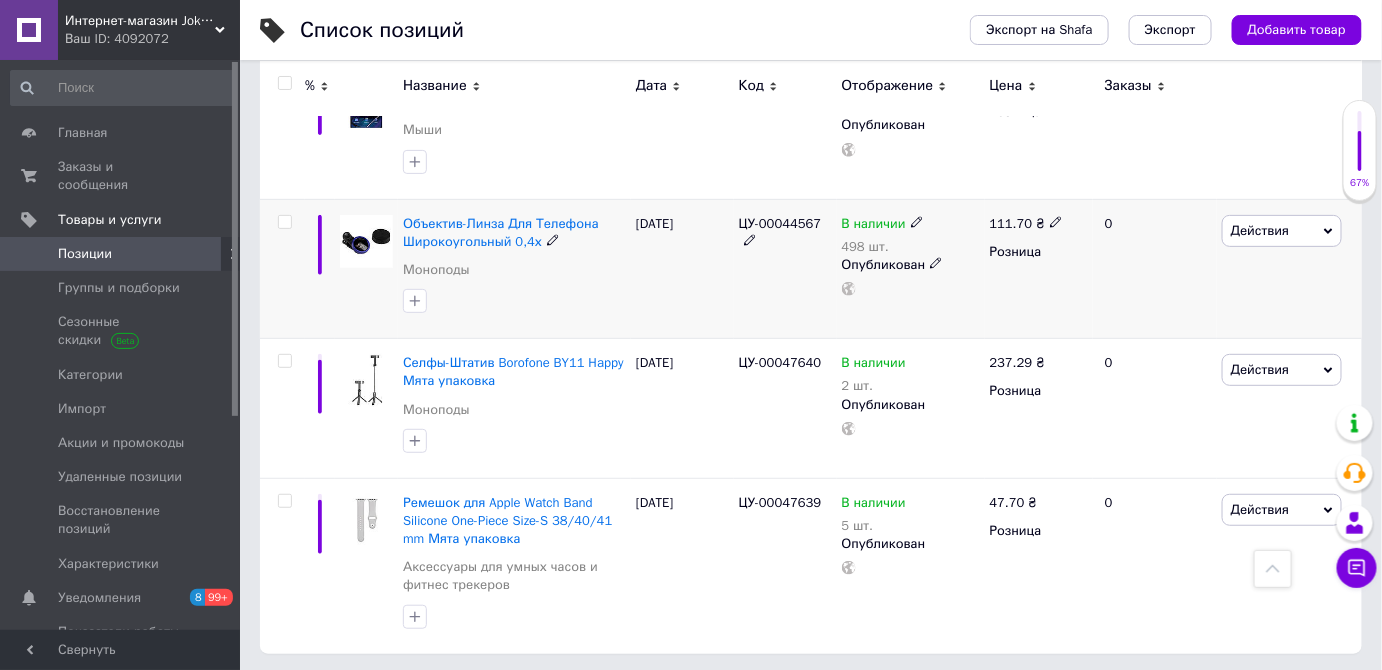 scroll, scrollTop: 2663, scrollLeft: 0, axis: vertical 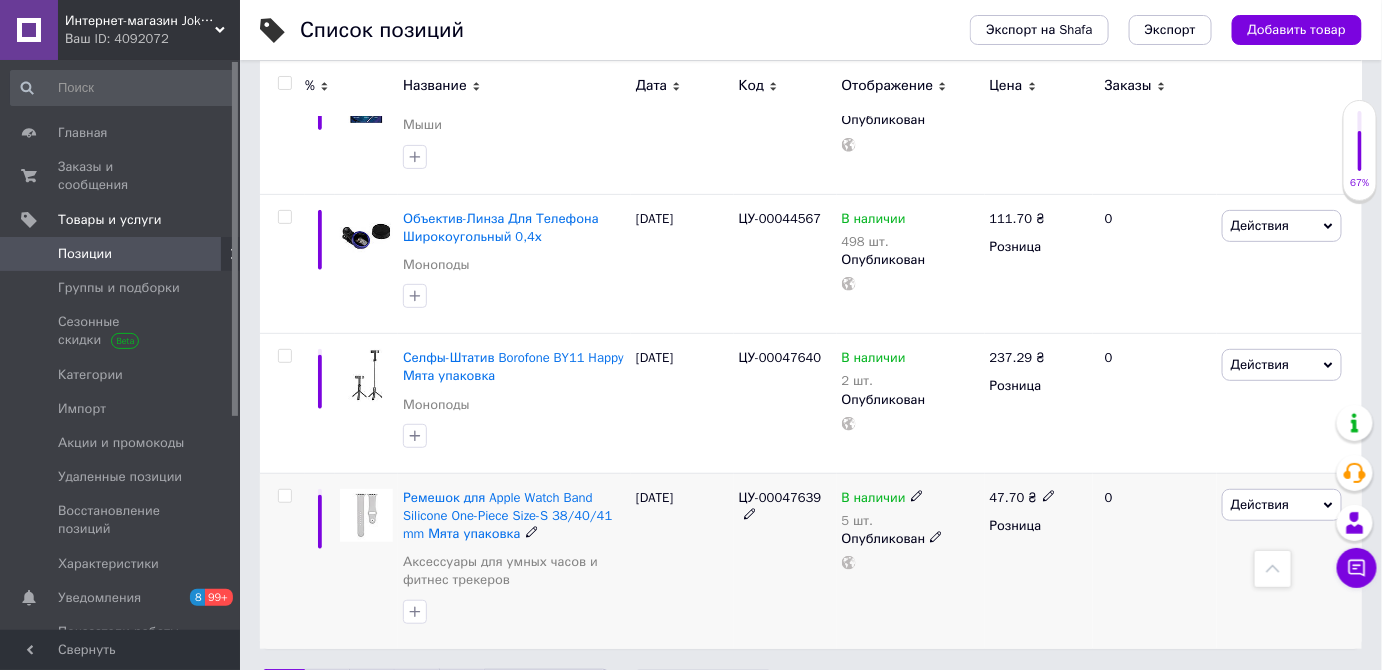 click at bounding box center (284, 496) 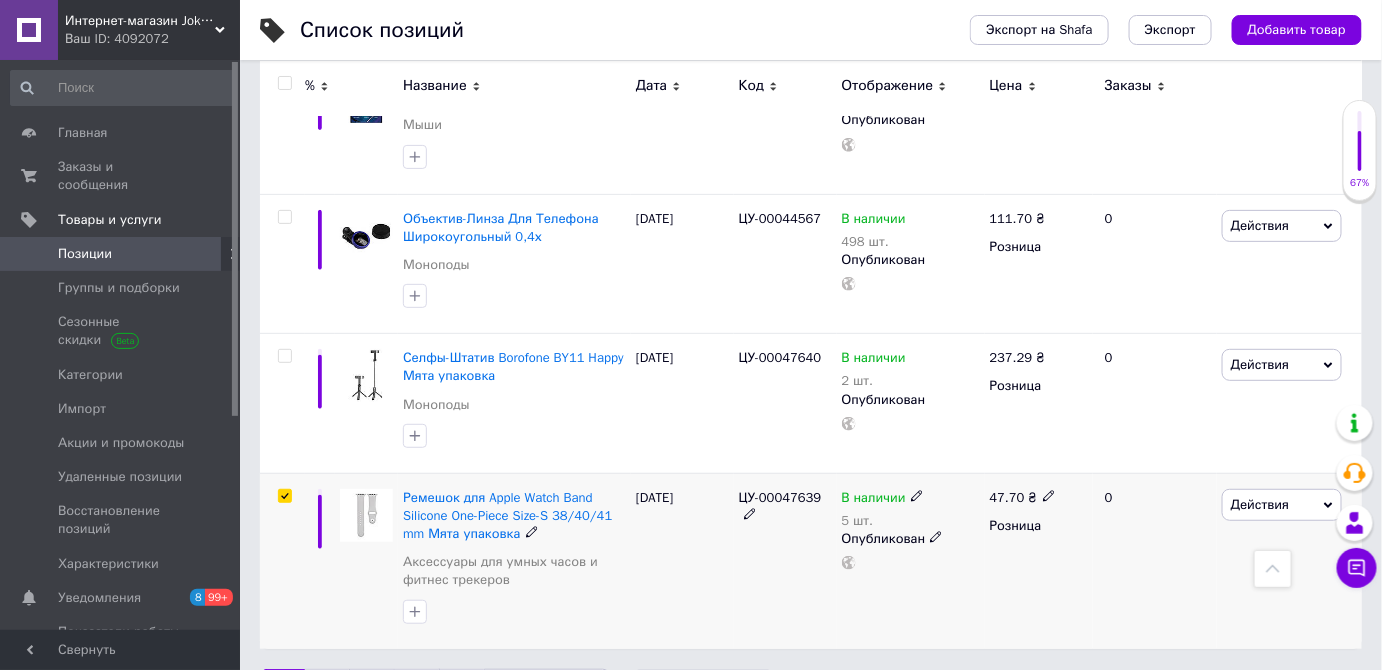checkbox on "true" 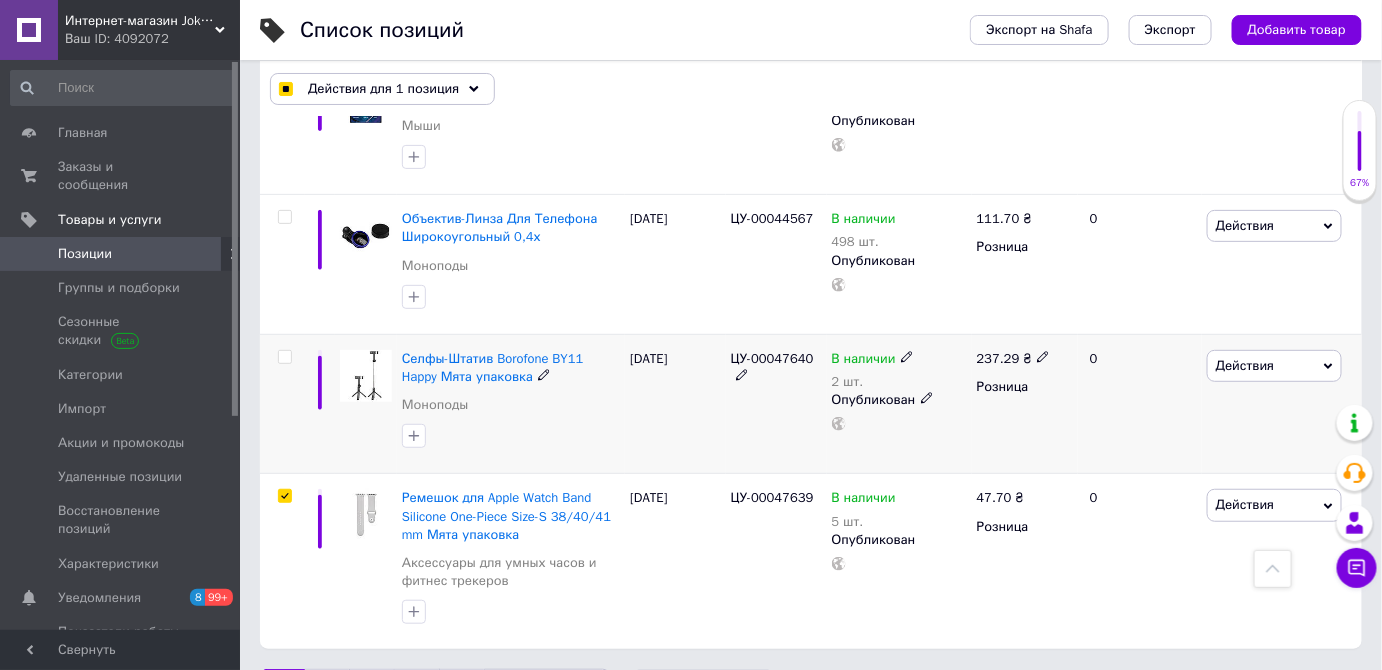 click at bounding box center [284, 357] 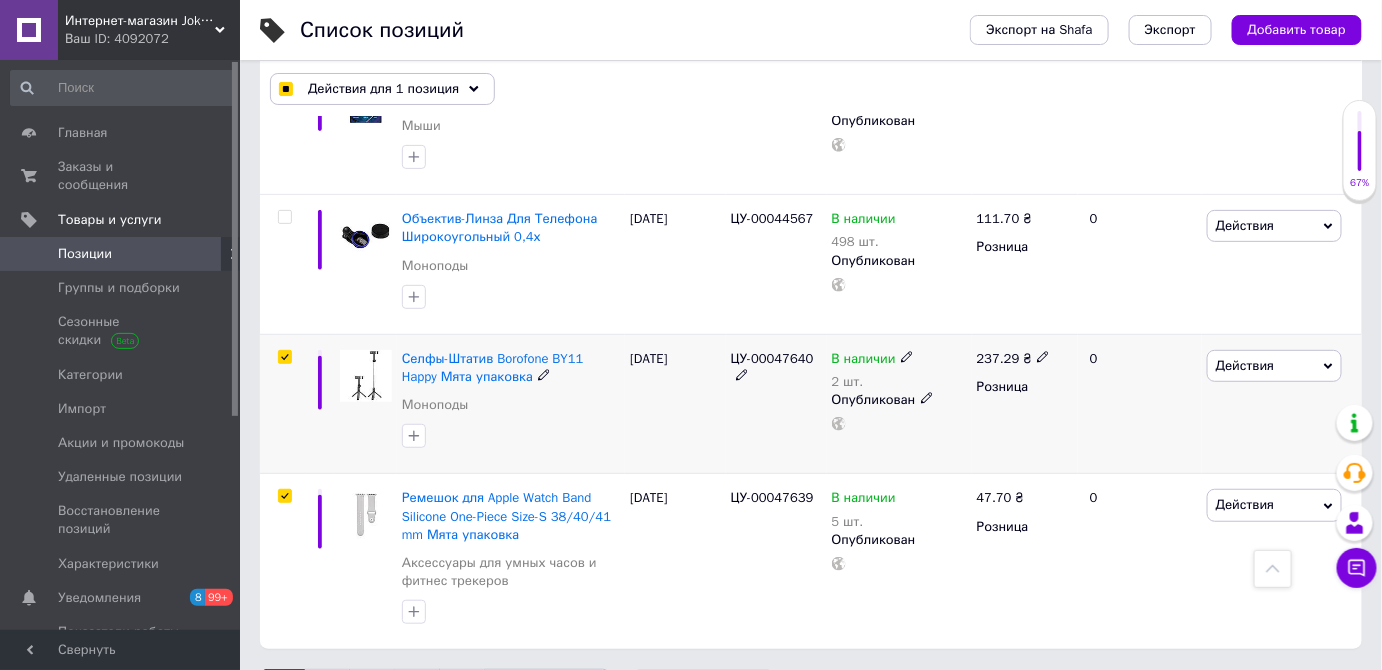 checkbox on "true" 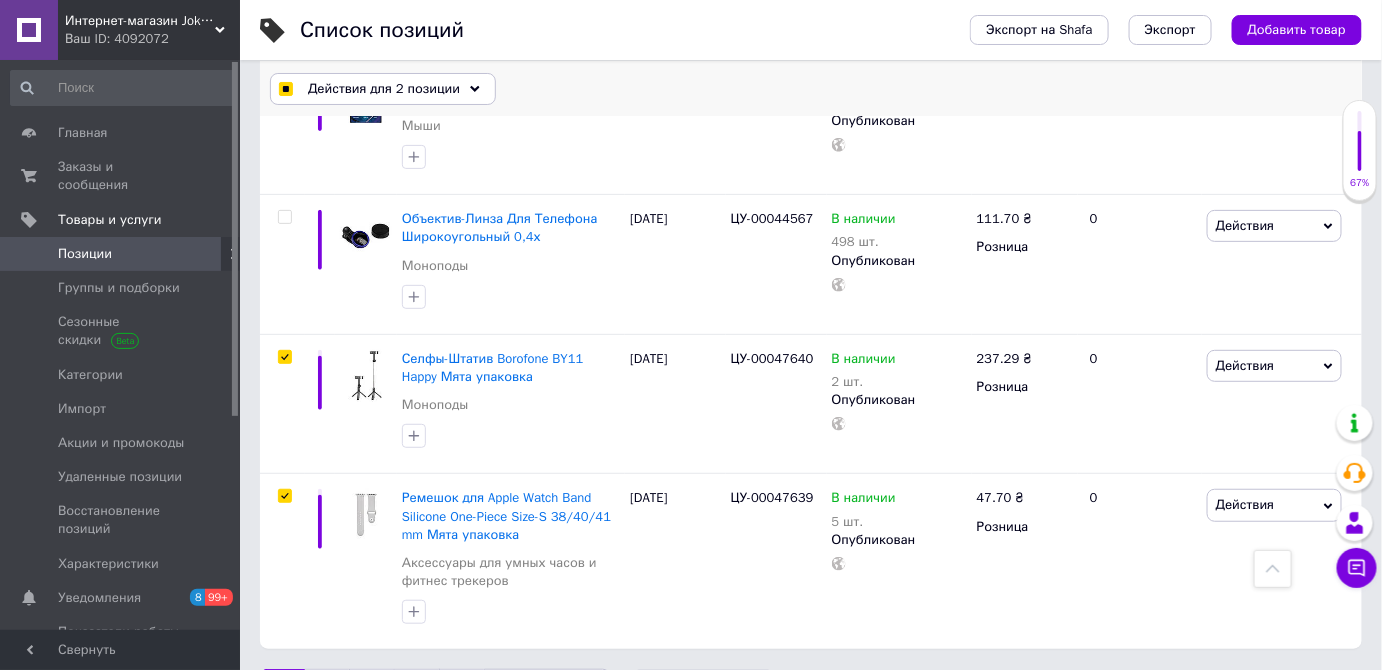click 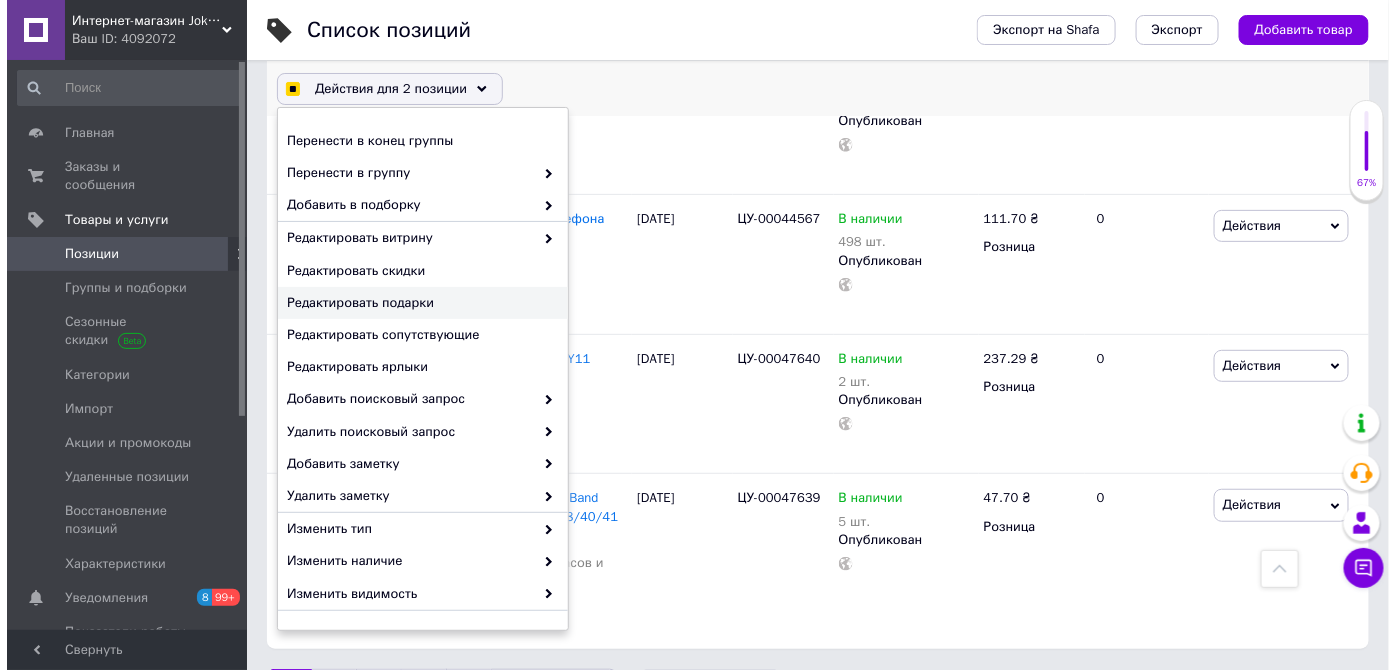 scroll, scrollTop: 176, scrollLeft: 0, axis: vertical 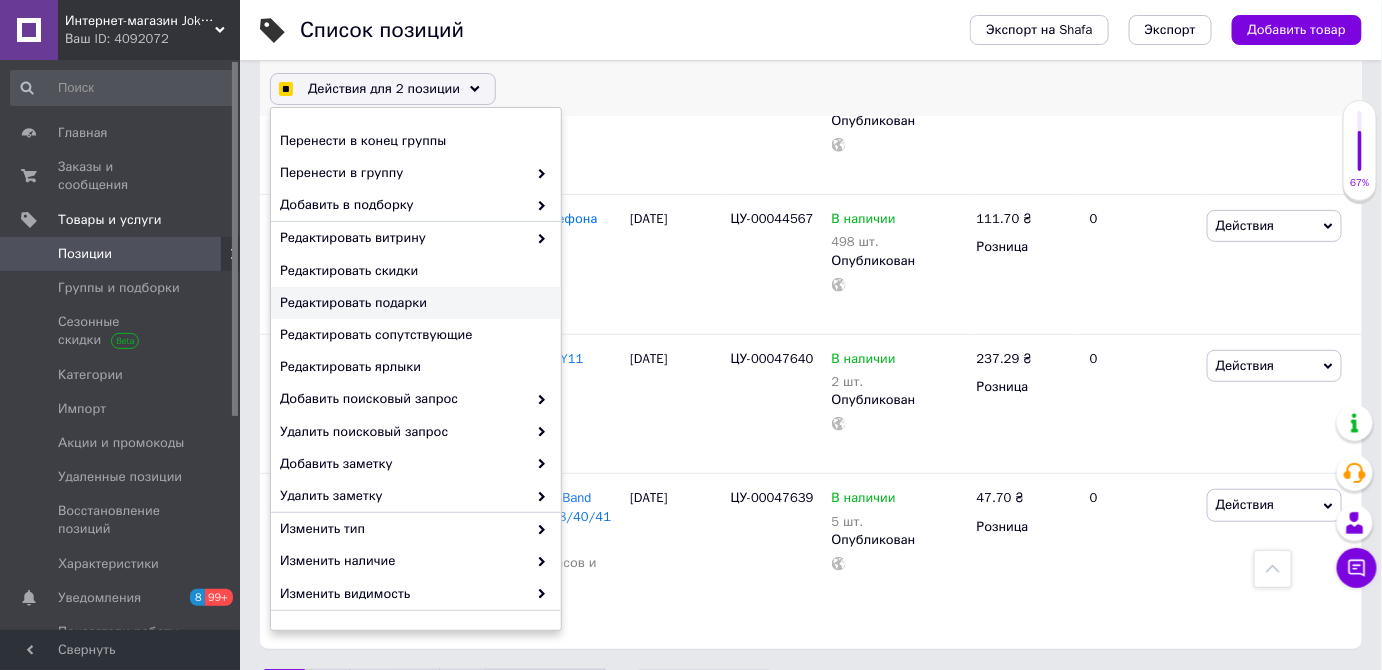 checkbox on "true" 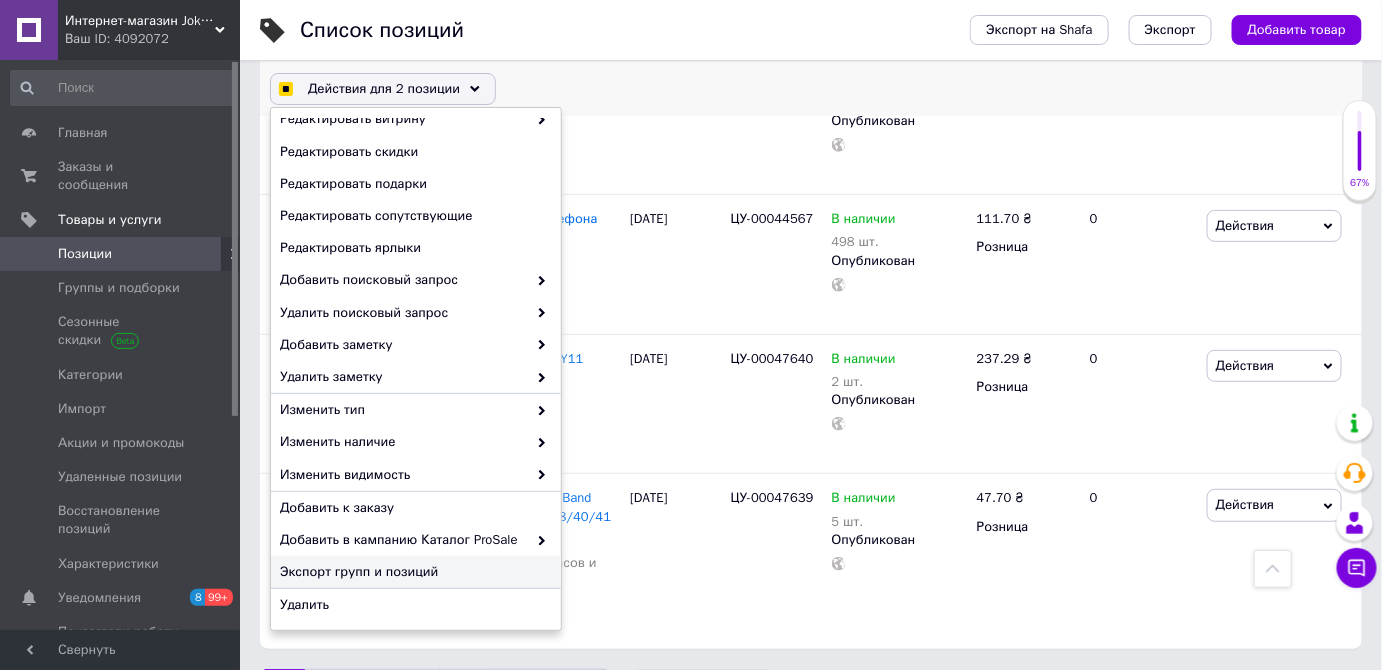 checkbox on "true" 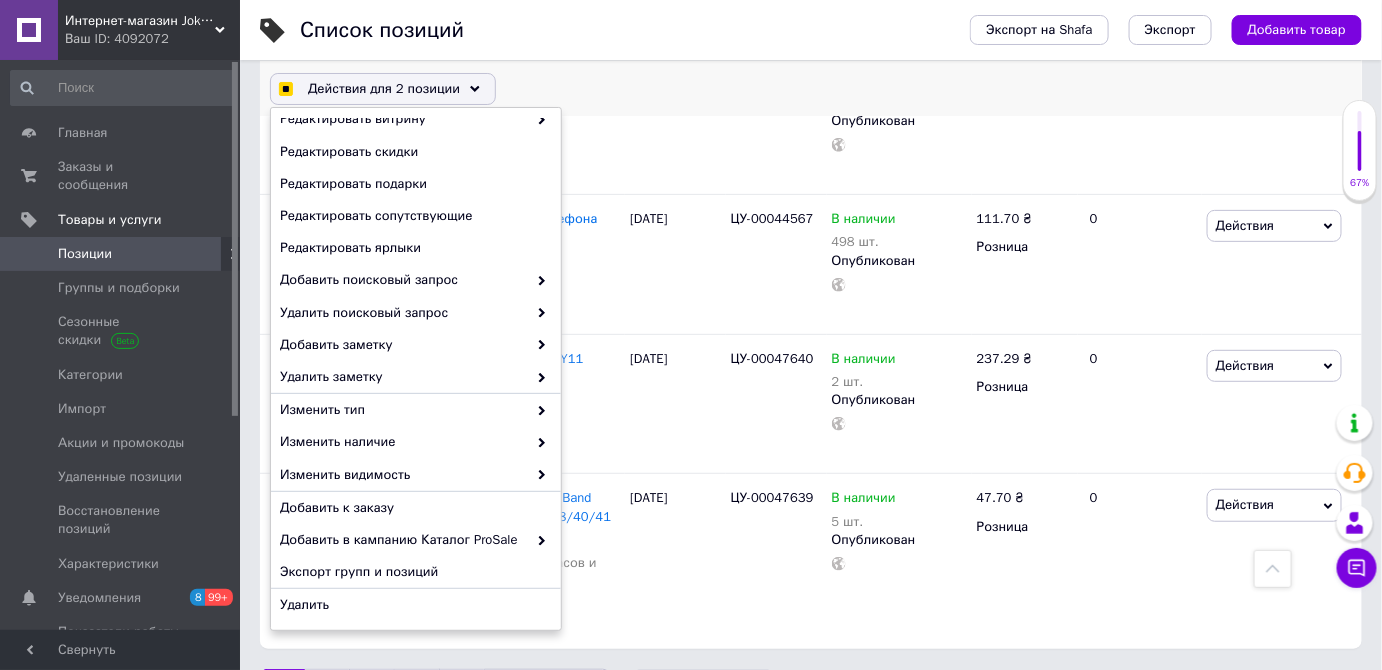checkbox on "true" 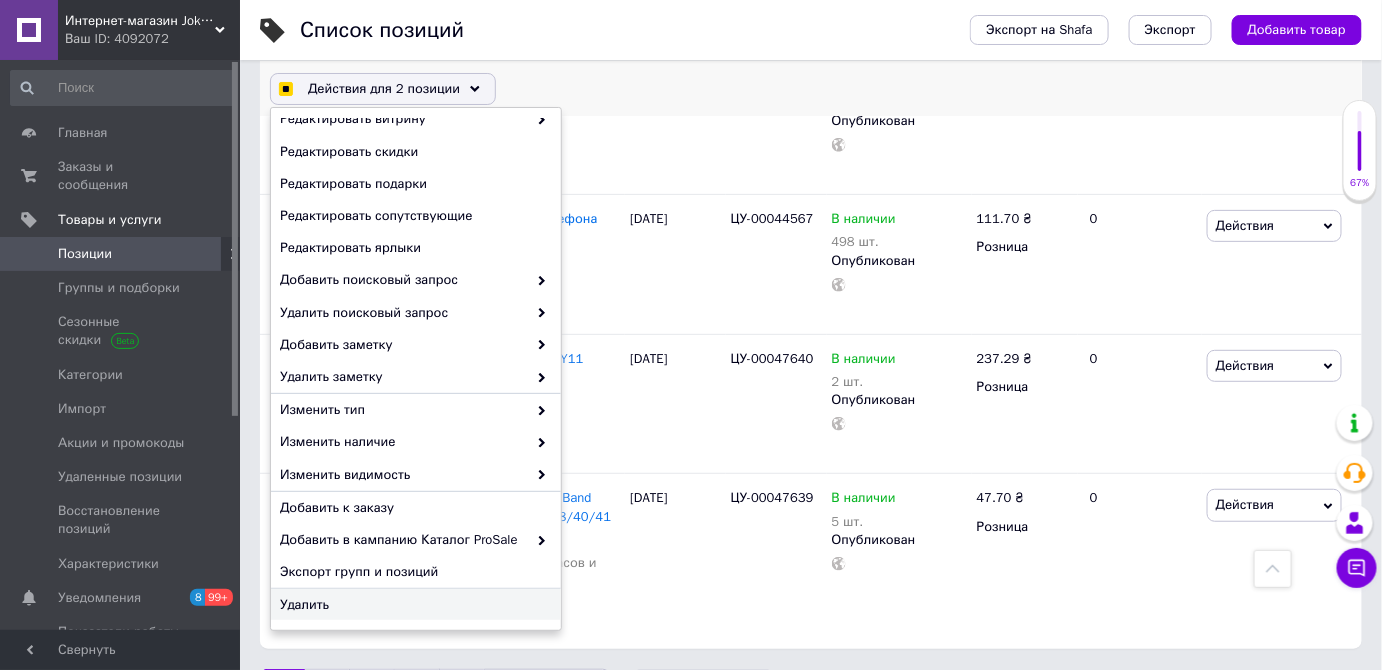 checkbox on "true" 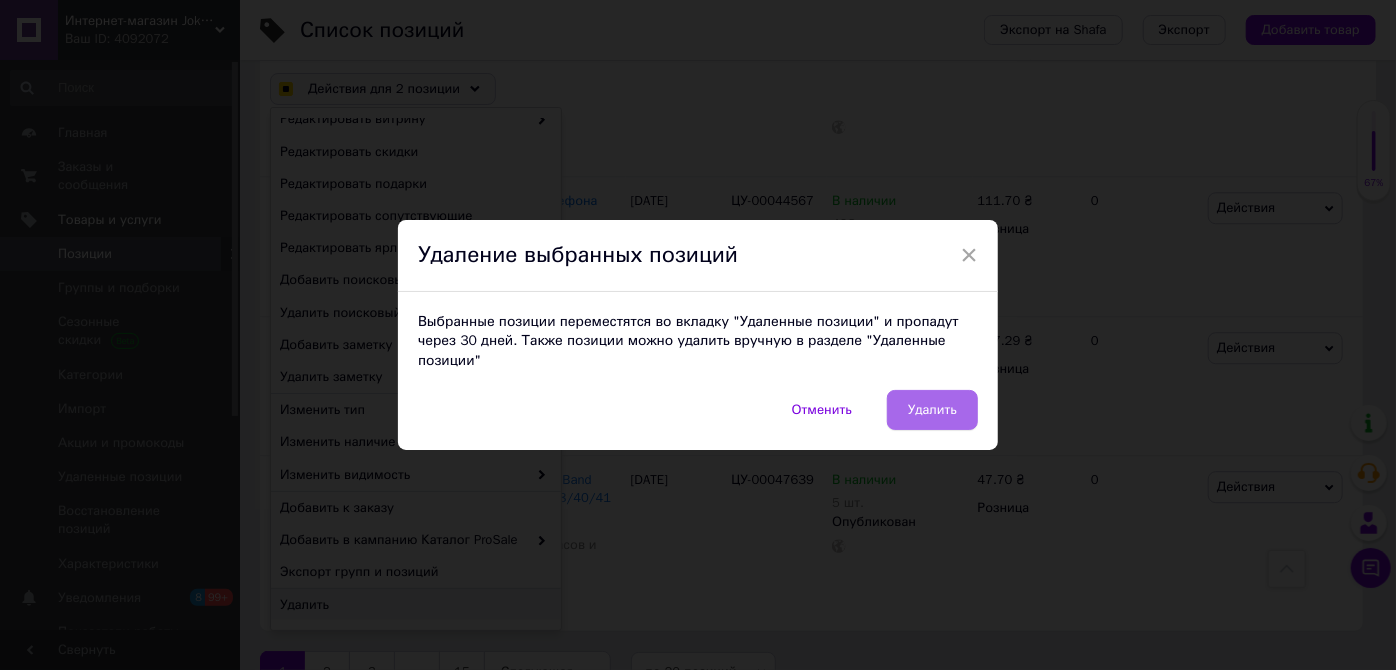 click on "Удалить" at bounding box center [932, 410] 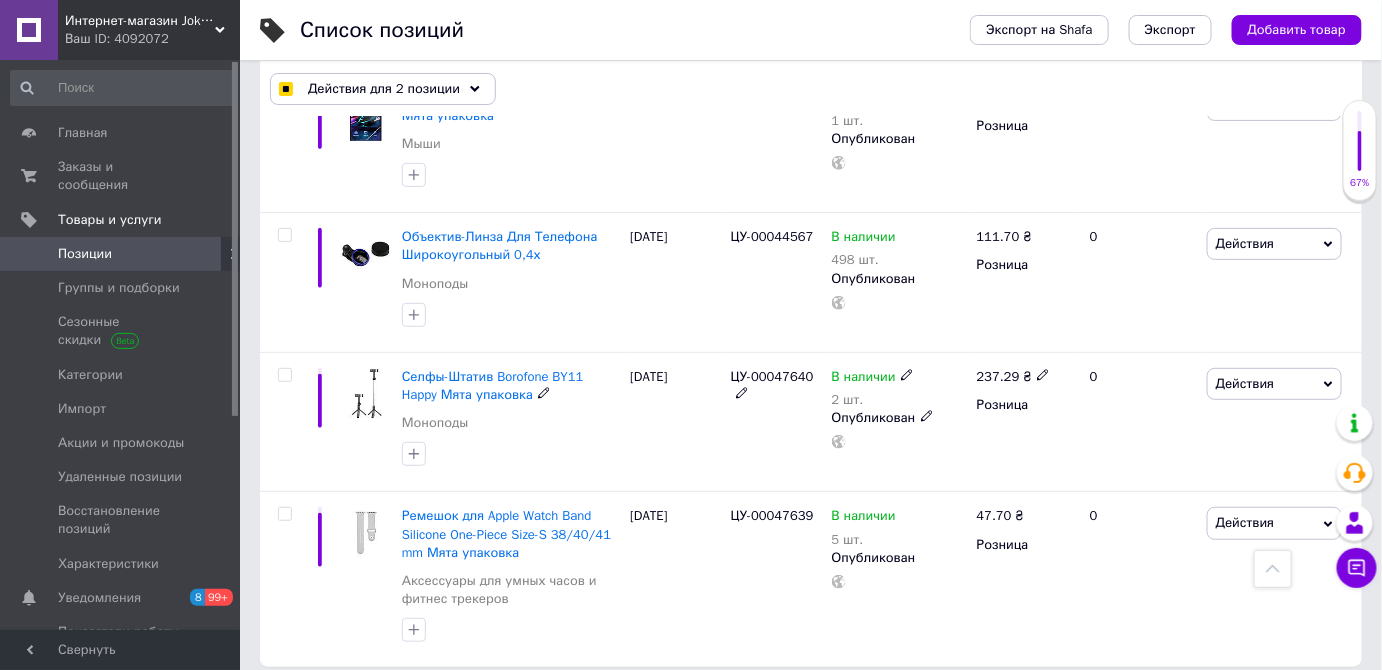checkbox on "false" 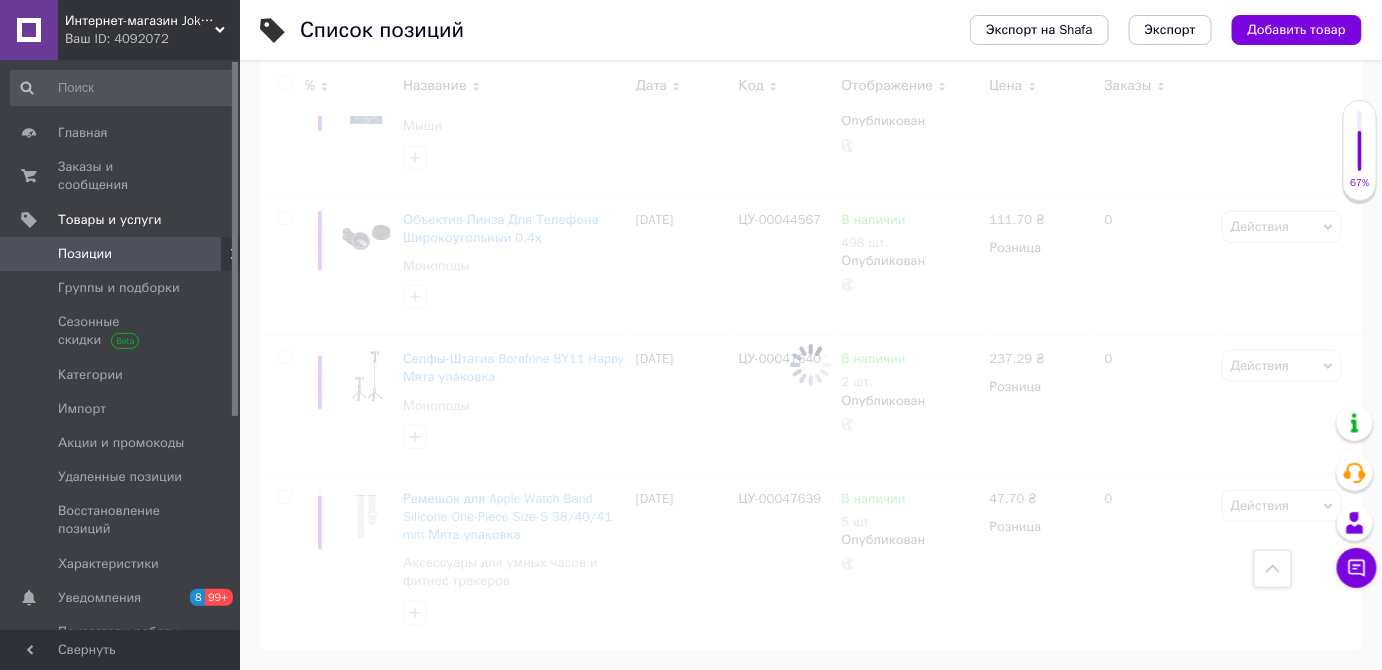scroll, scrollTop: 2645, scrollLeft: 0, axis: vertical 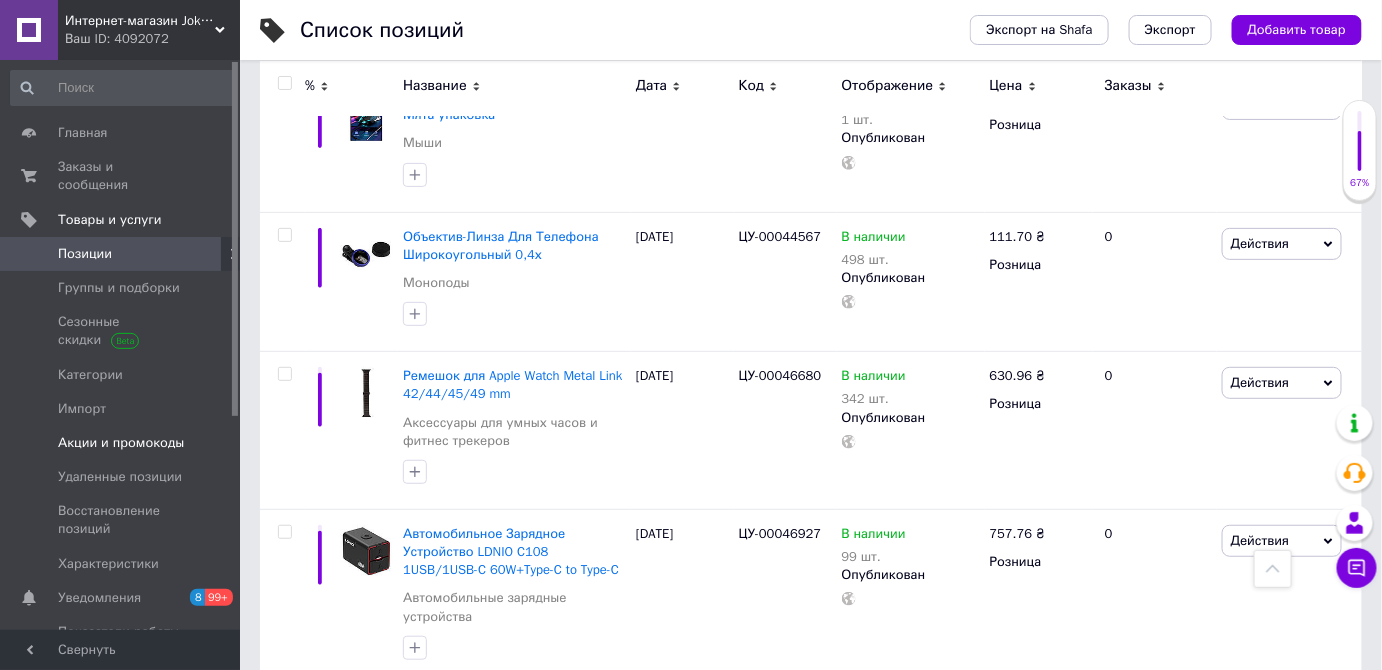 click on "Акции и промокоды" at bounding box center (121, 443) 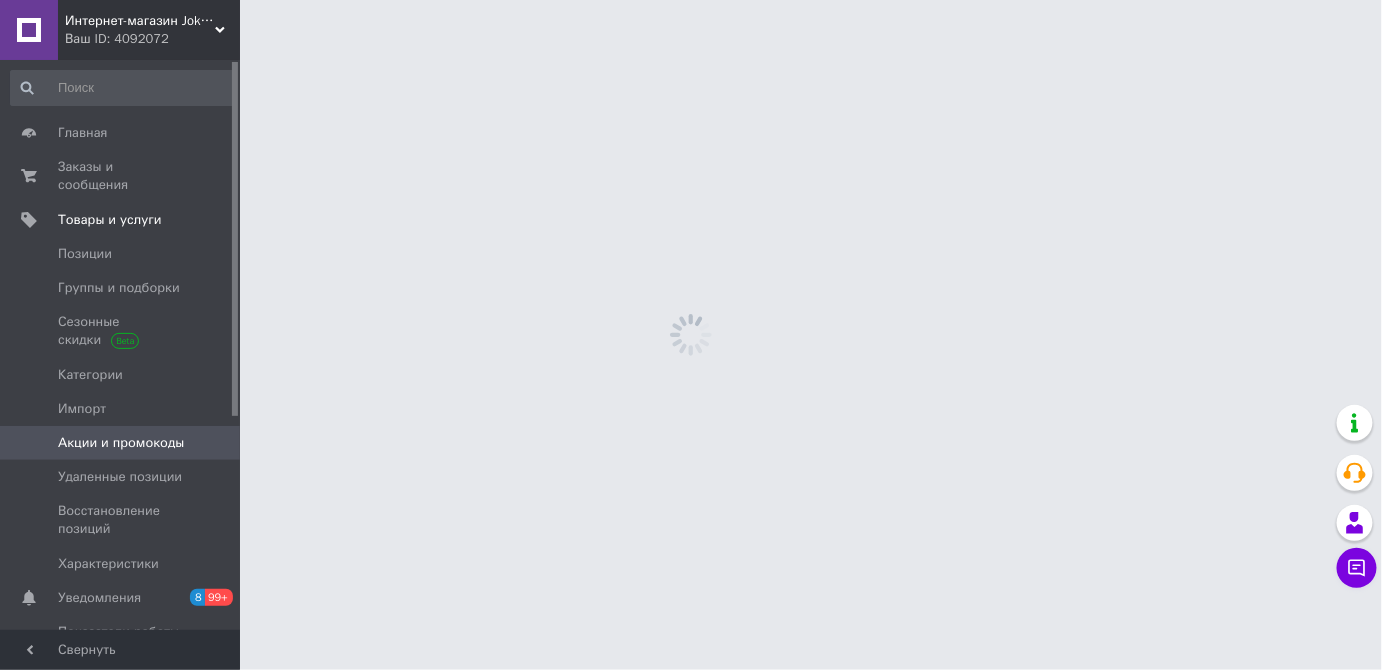 scroll, scrollTop: 0, scrollLeft: 0, axis: both 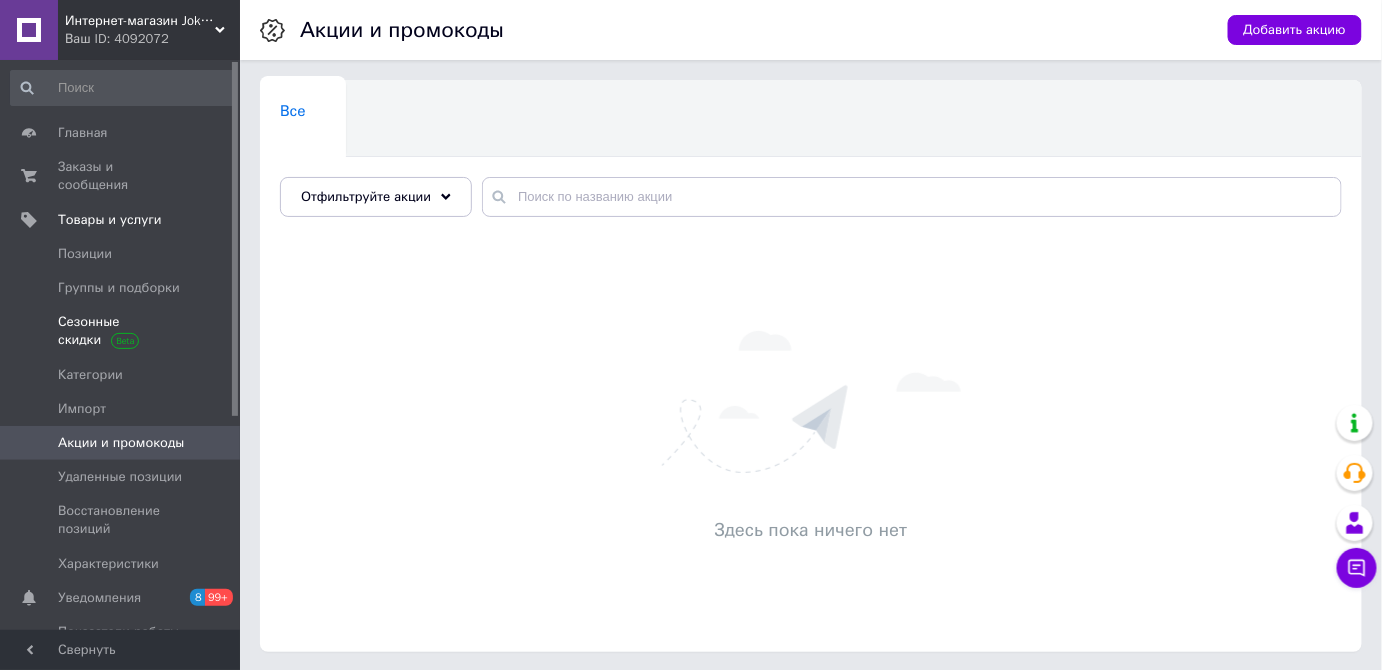 click on "Сезонные скидки" at bounding box center (121, 331) 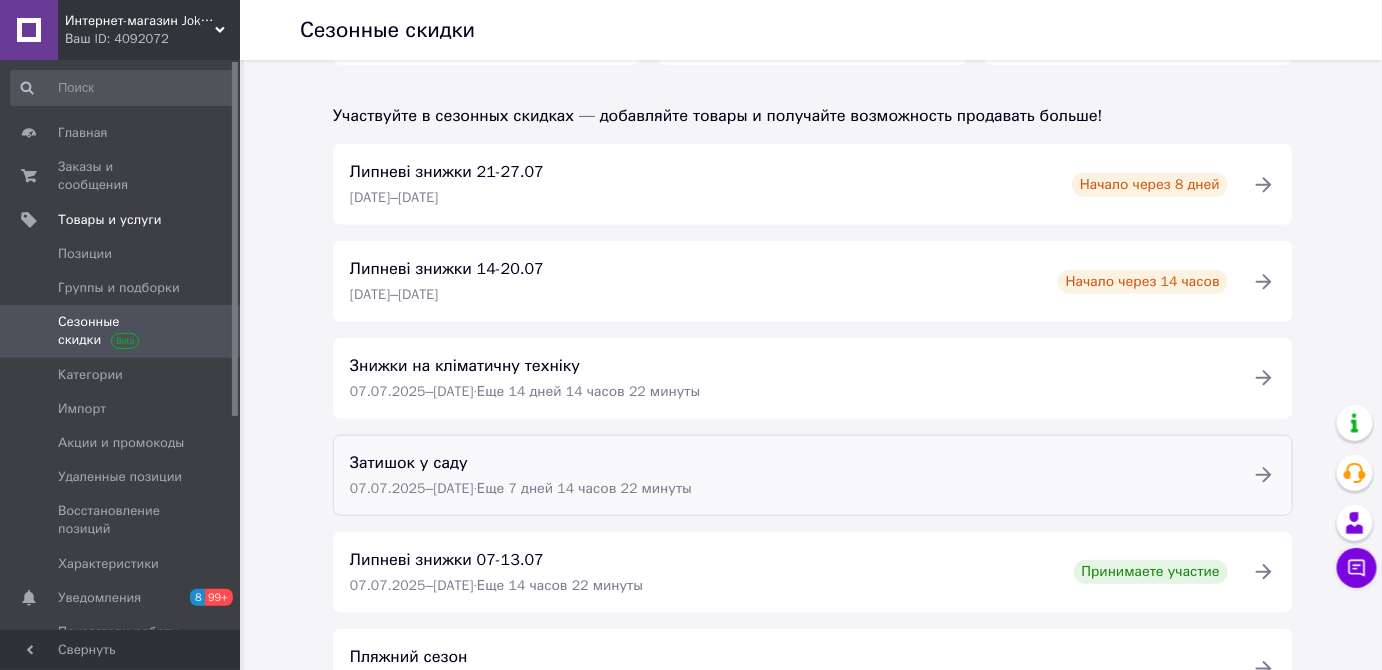 scroll, scrollTop: 272, scrollLeft: 0, axis: vertical 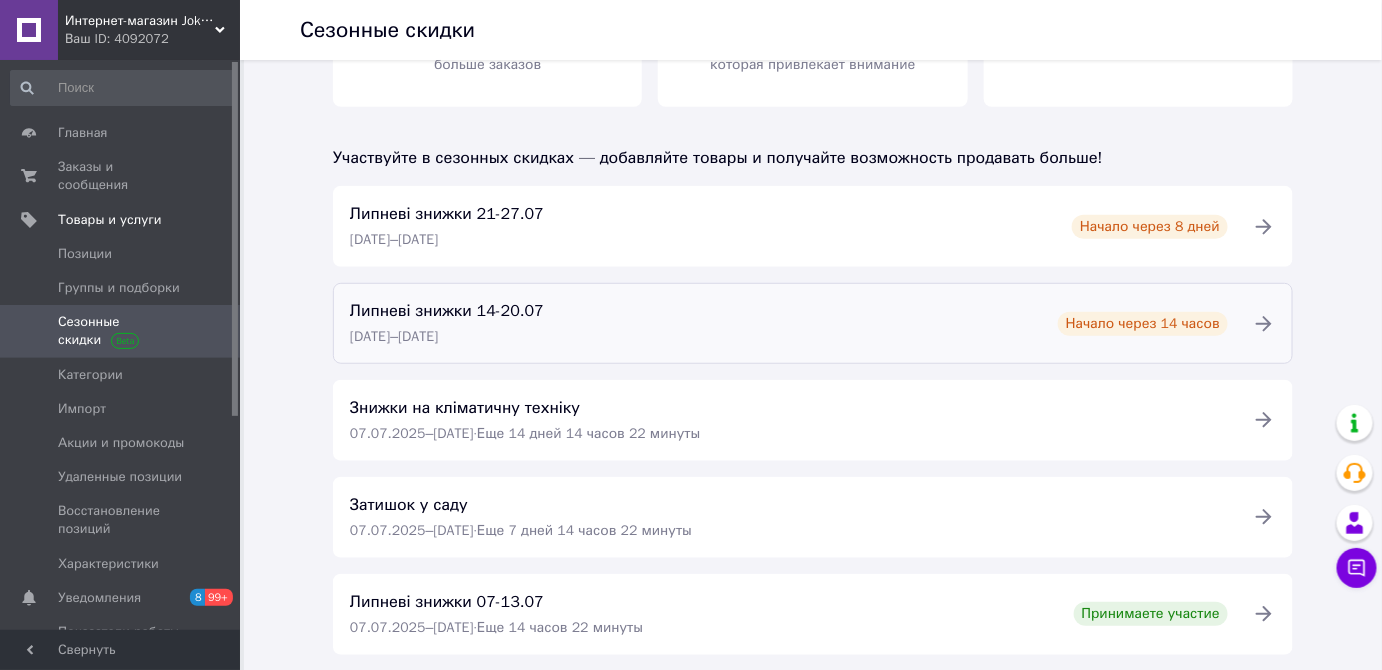 click on "Липневі знижки 14-20.07 [DATE] – [DATE] Начало через   14 часов" at bounding box center (789, 323) 